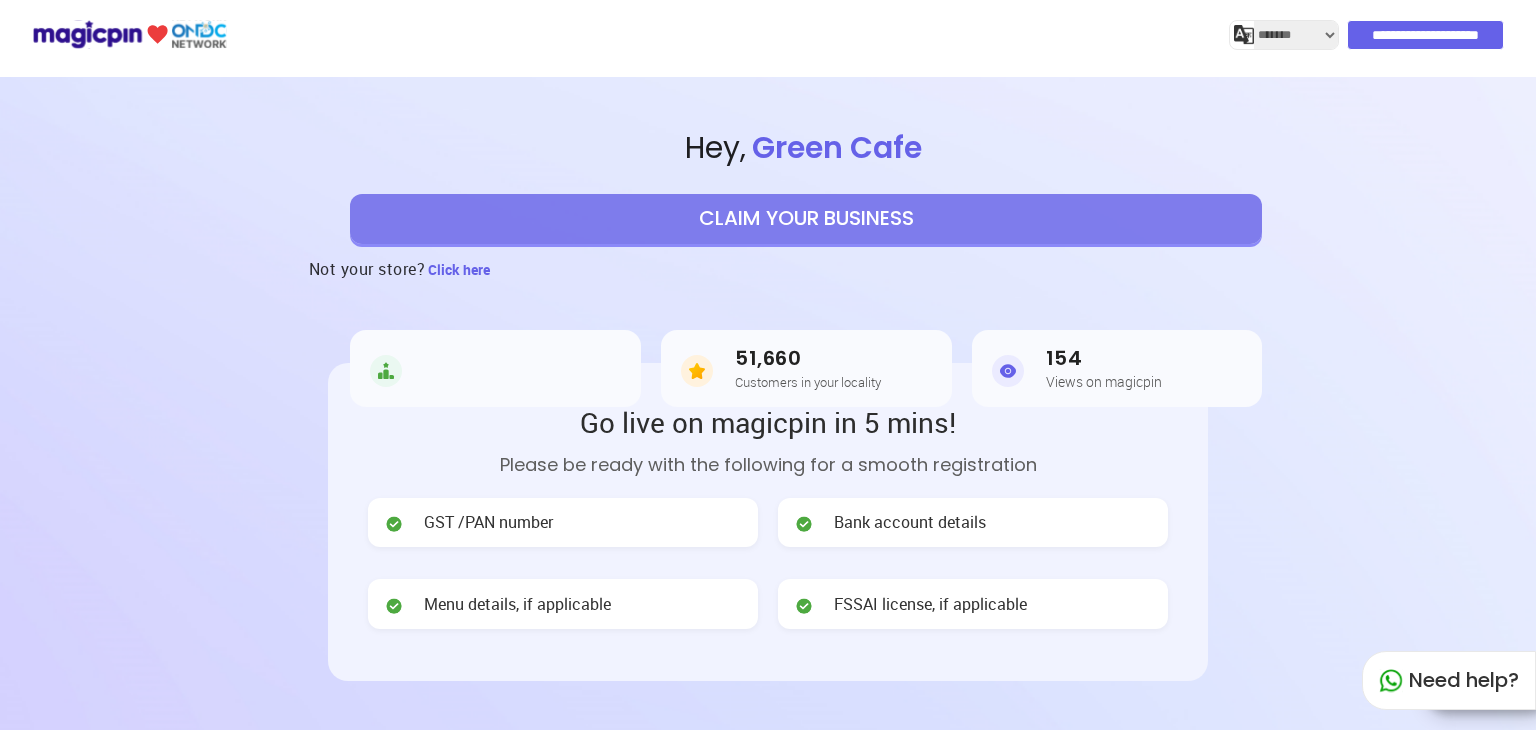 select on "*******" 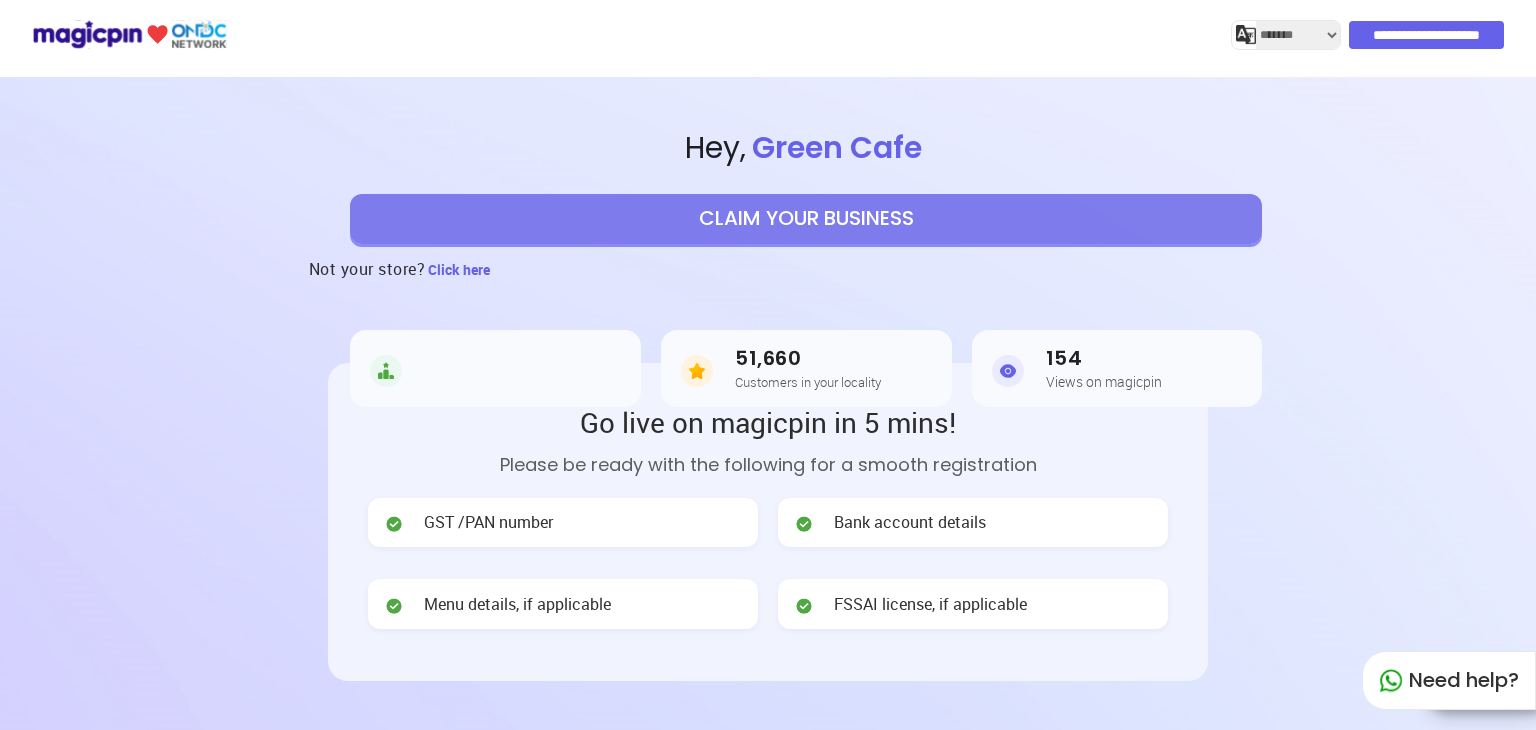 click on "**********" at bounding box center [1426, 35] 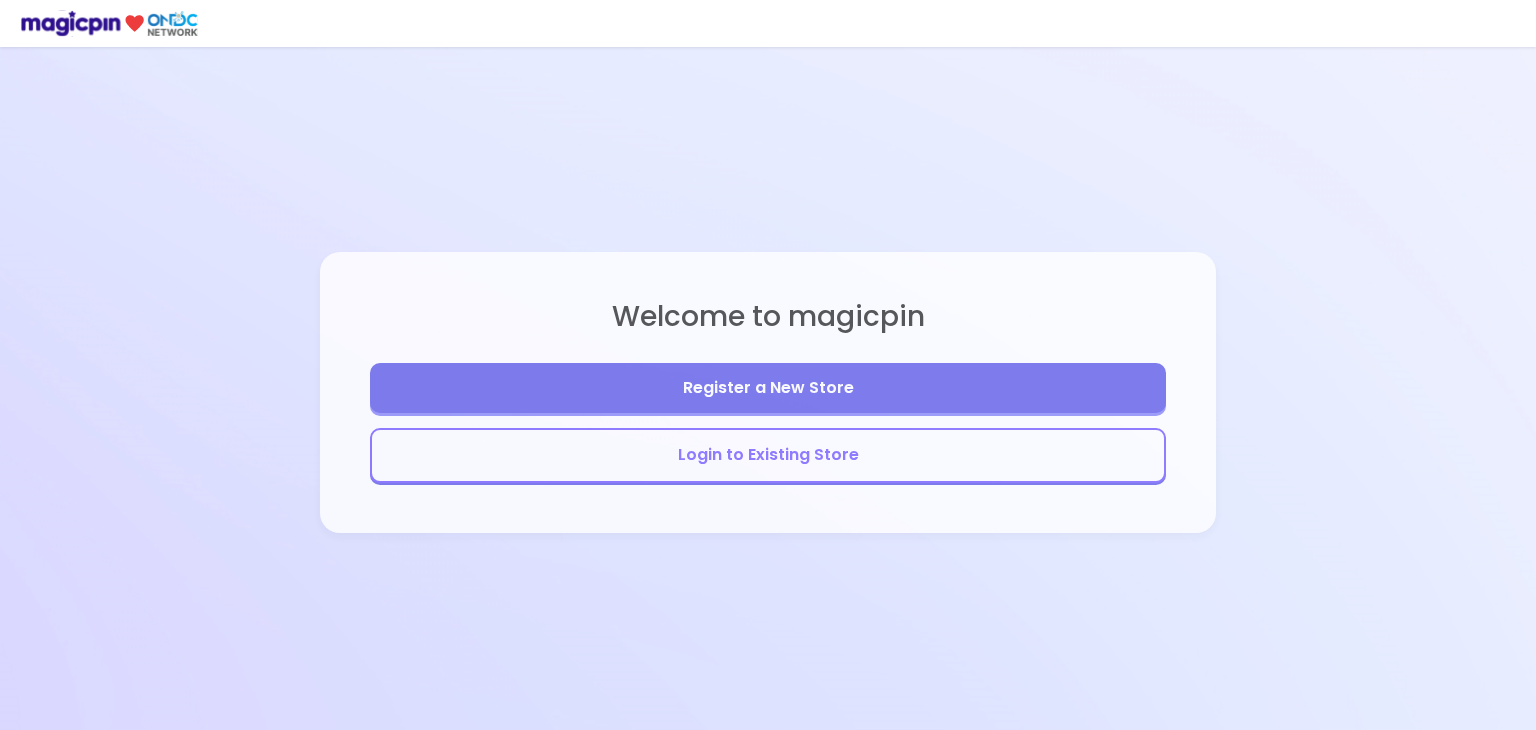 click on "Login to Existing Store" at bounding box center [768, 455] 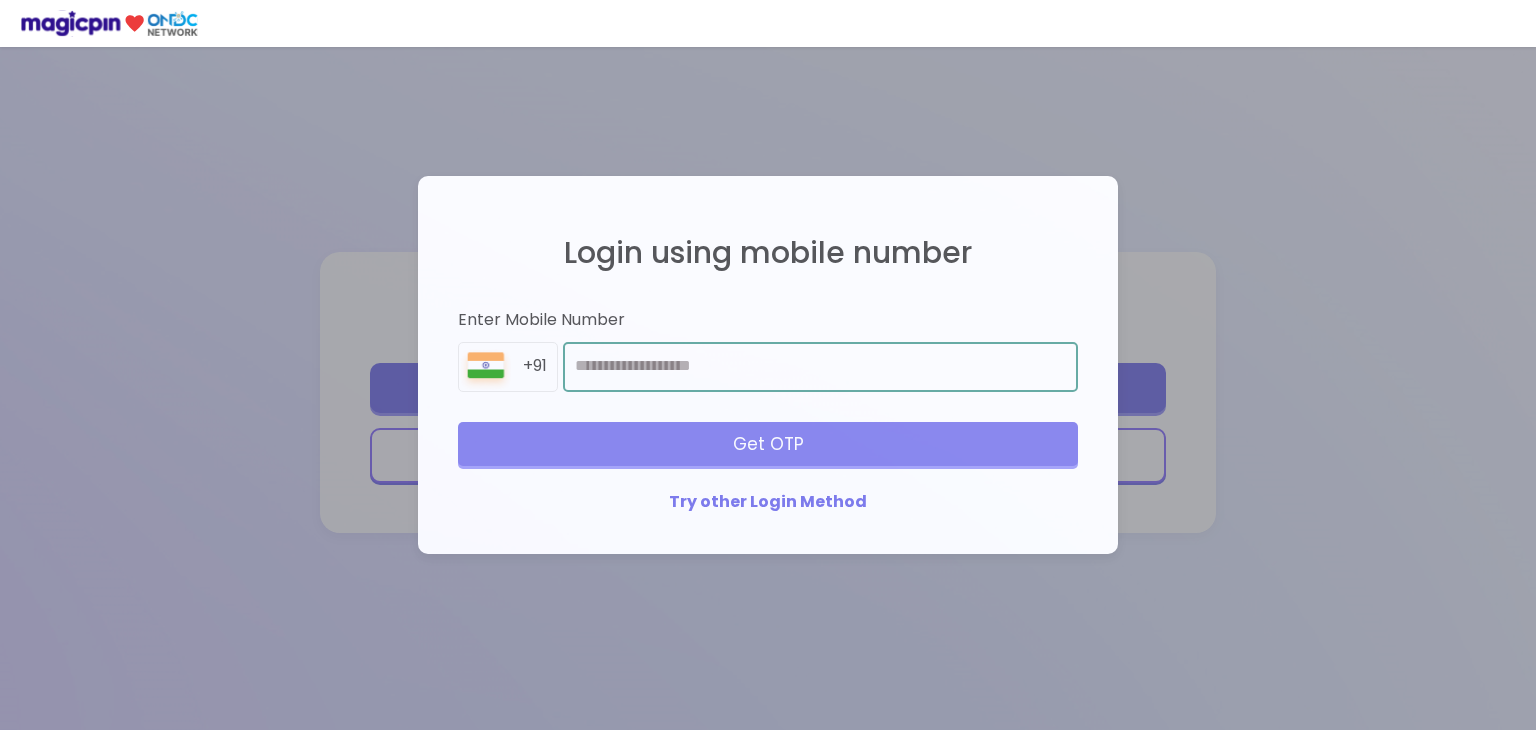 click at bounding box center [820, 367] 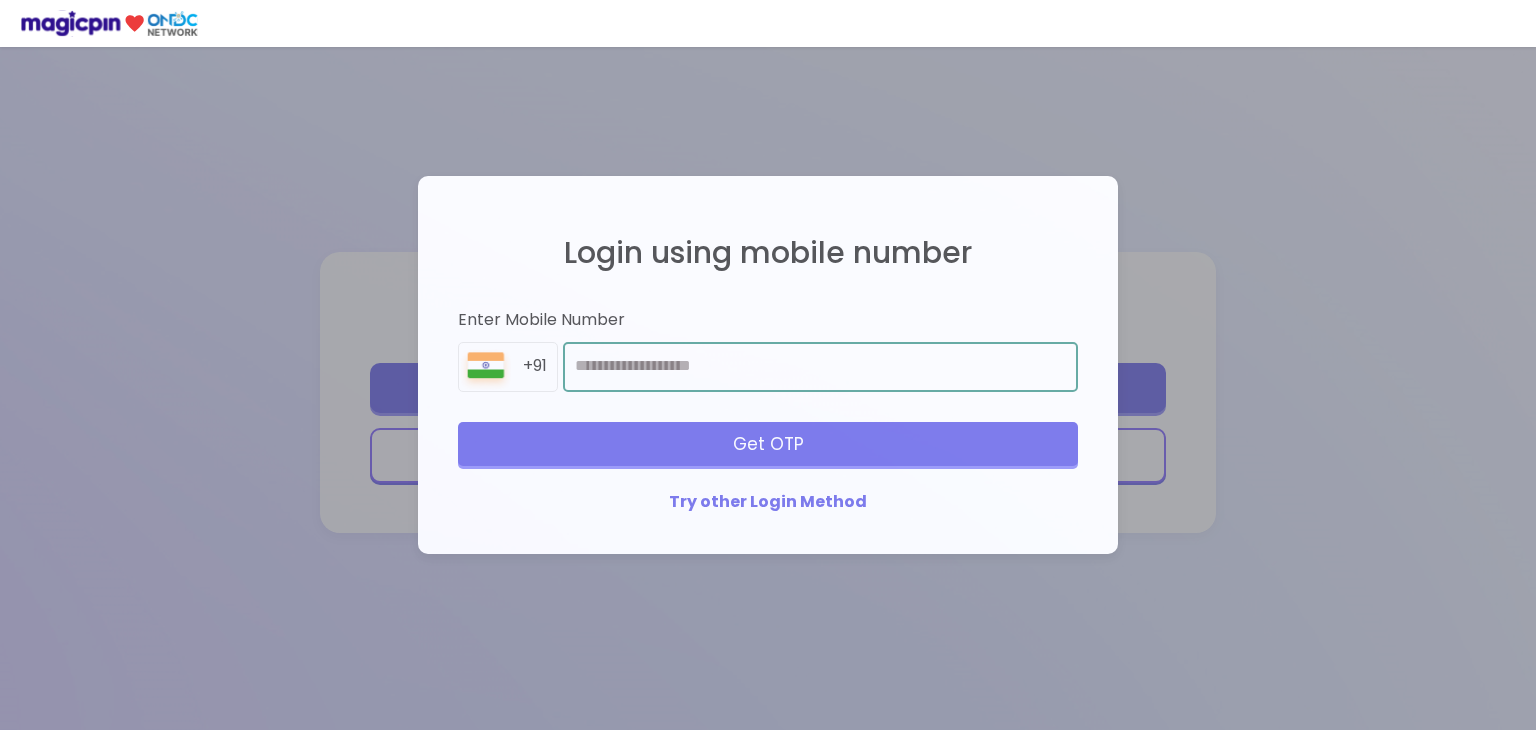 type on "**********" 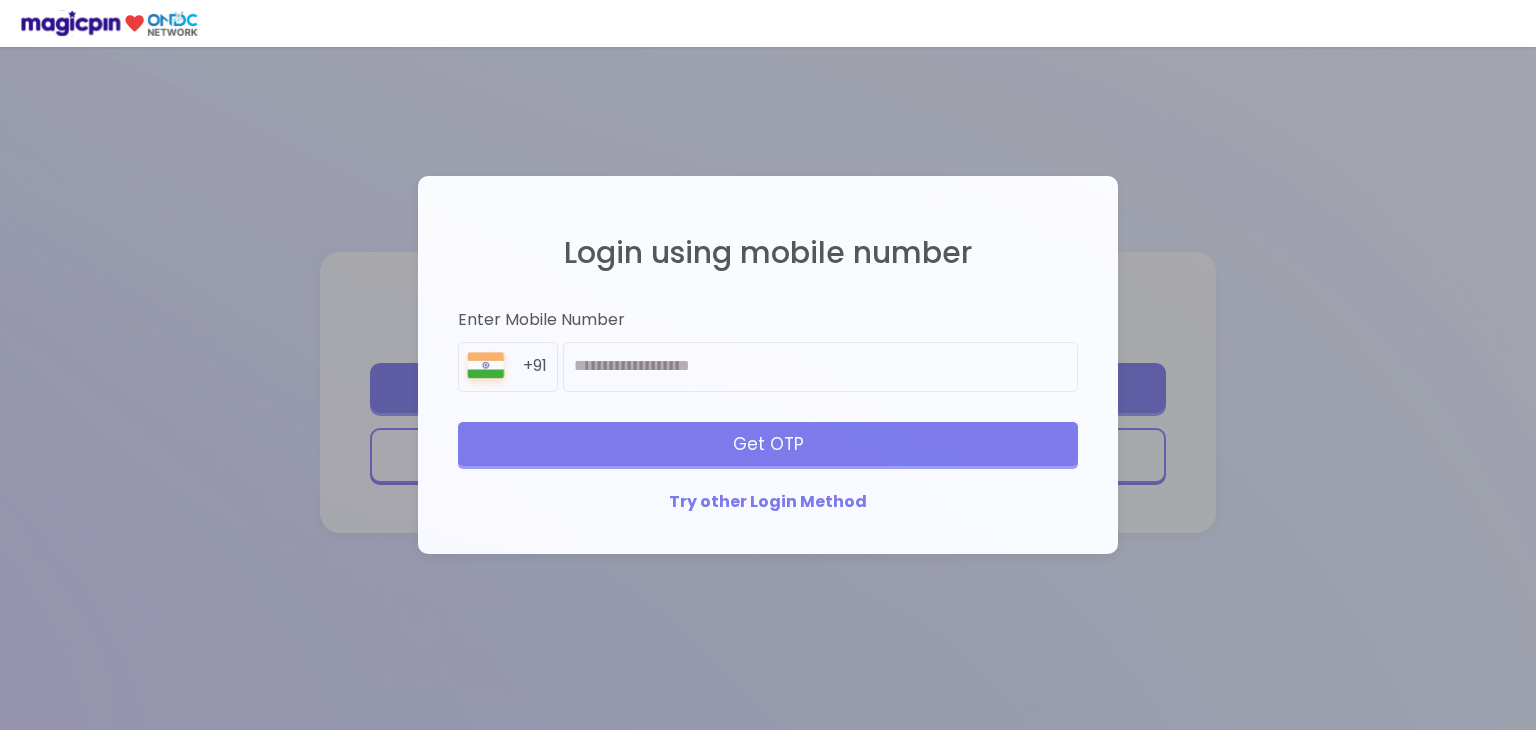 click on "Get OTP" at bounding box center (768, 444) 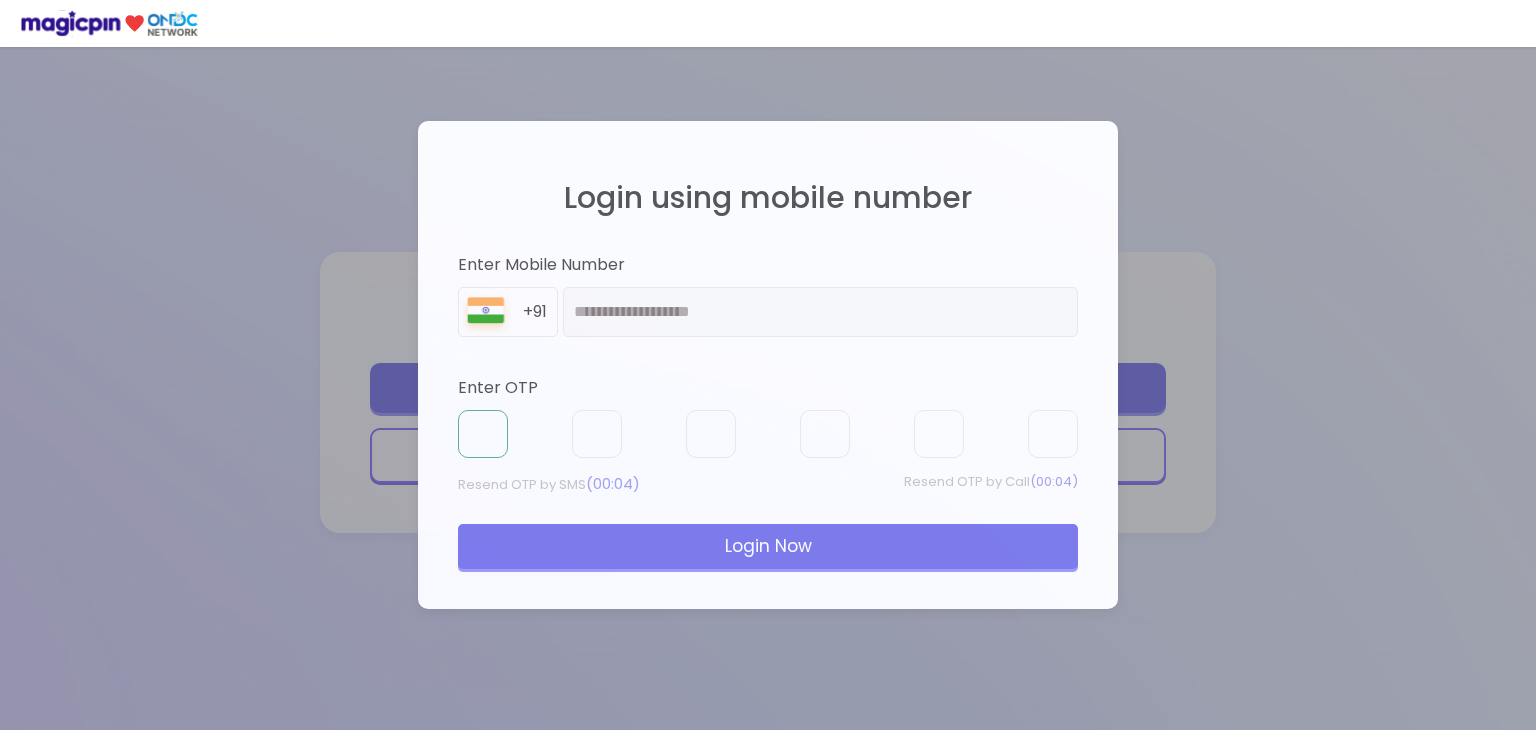 click at bounding box center [483, 434] 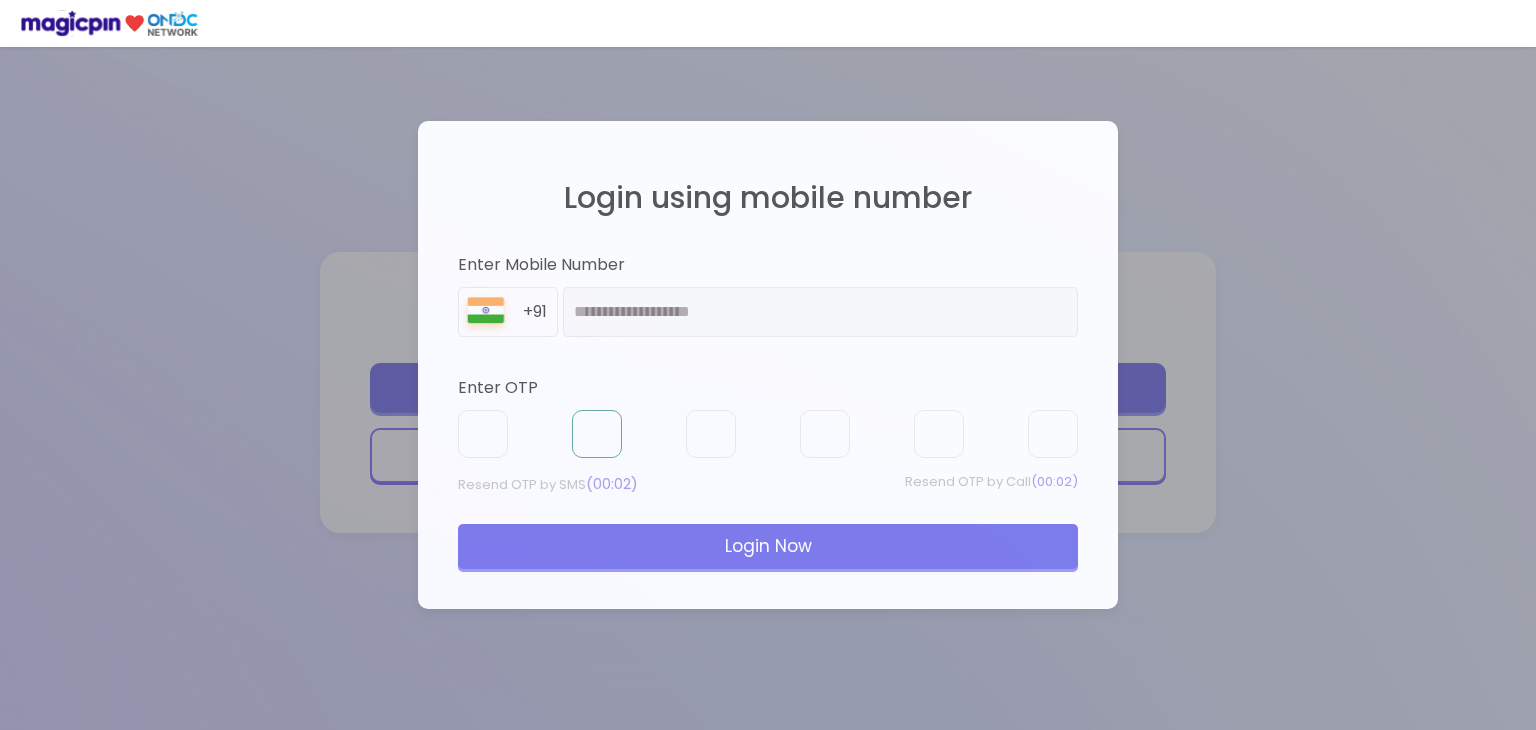 type on "*" 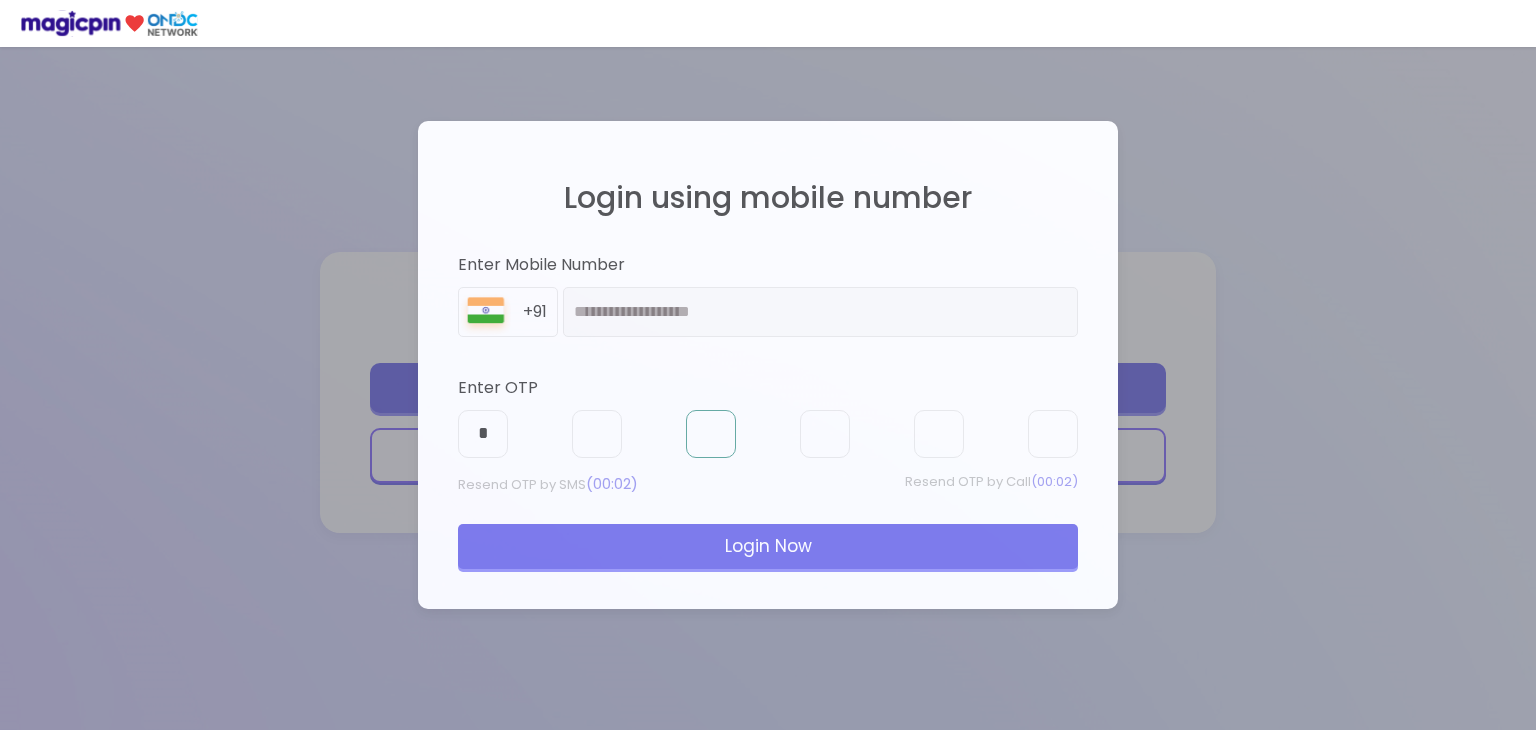 type on "*" 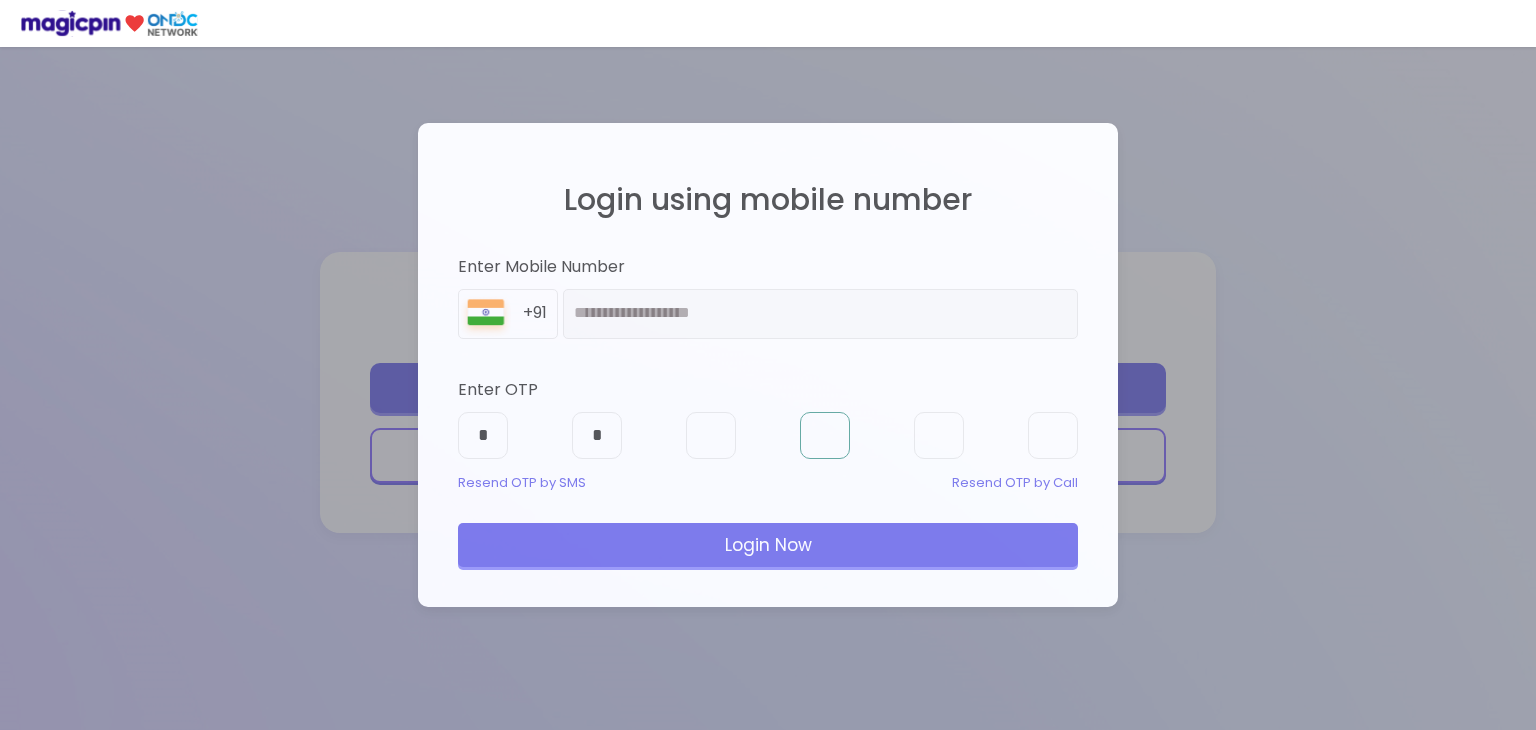 type on "*" 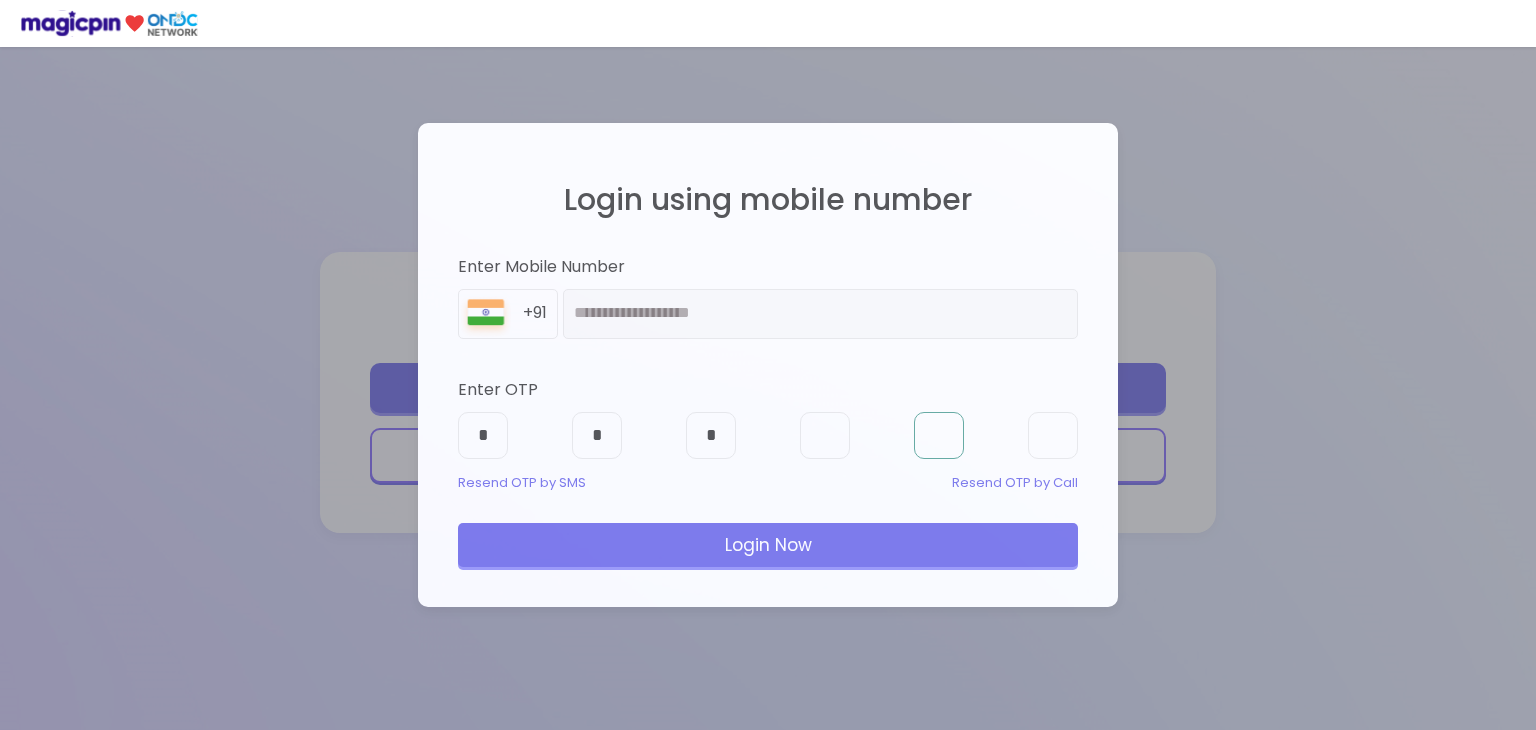type on "*" 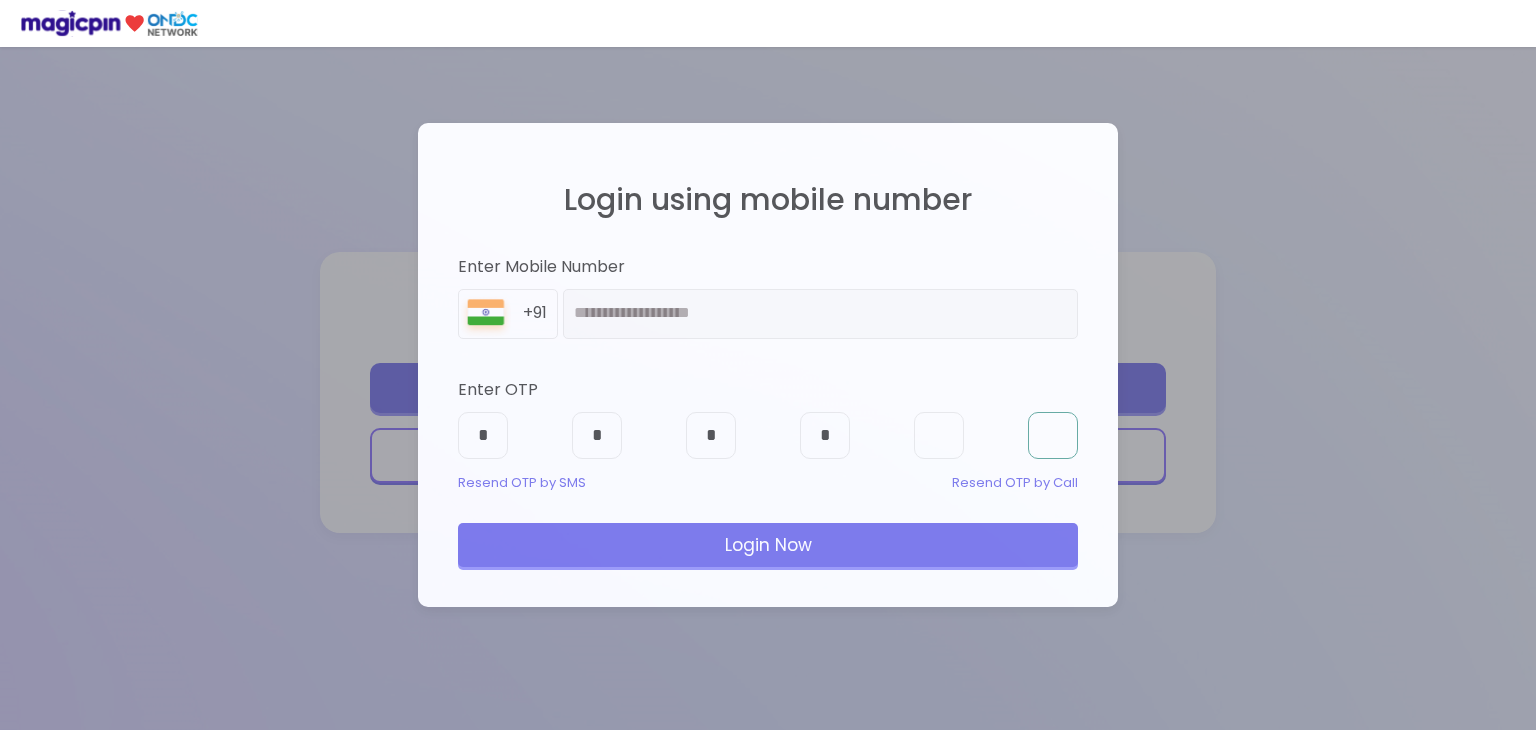 type on "*" 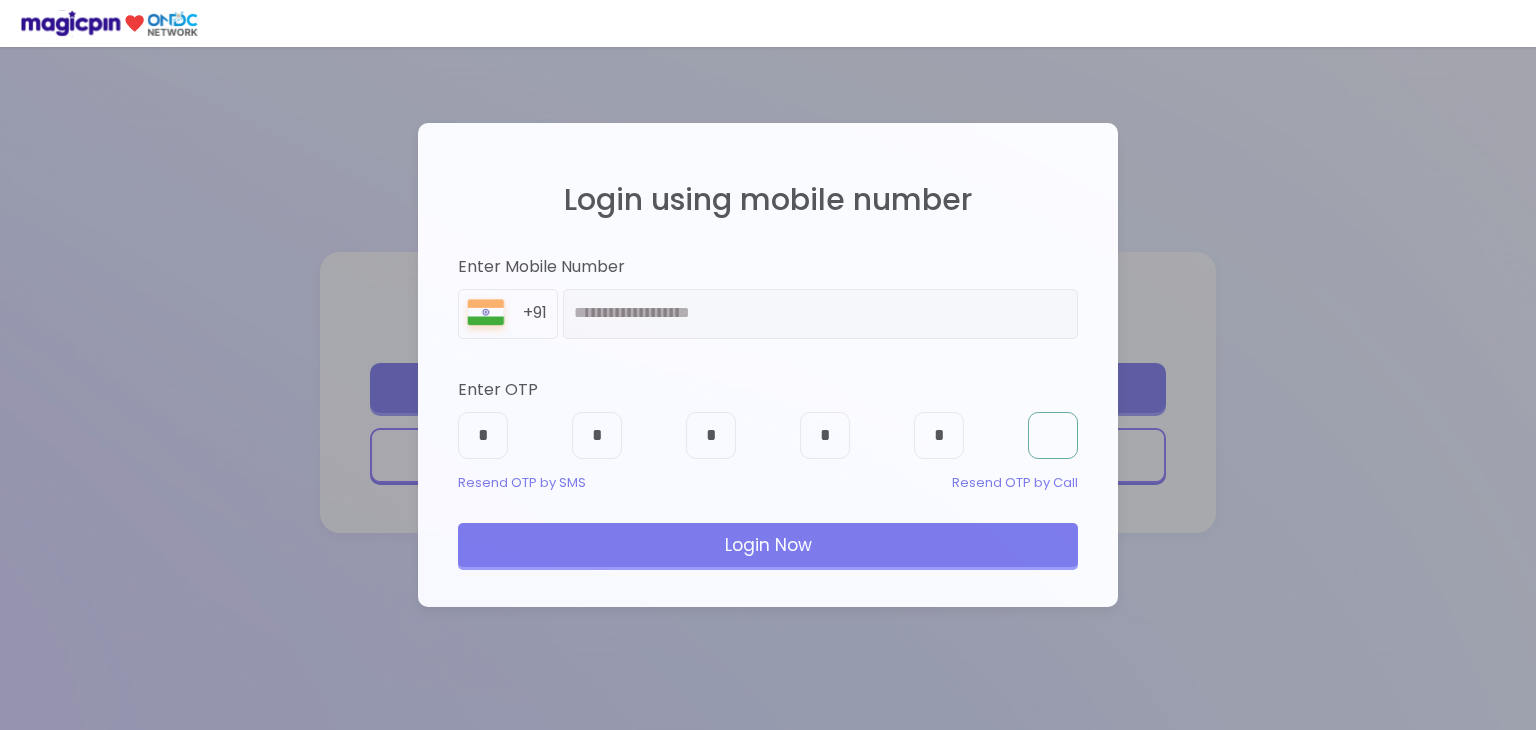 type on "*" 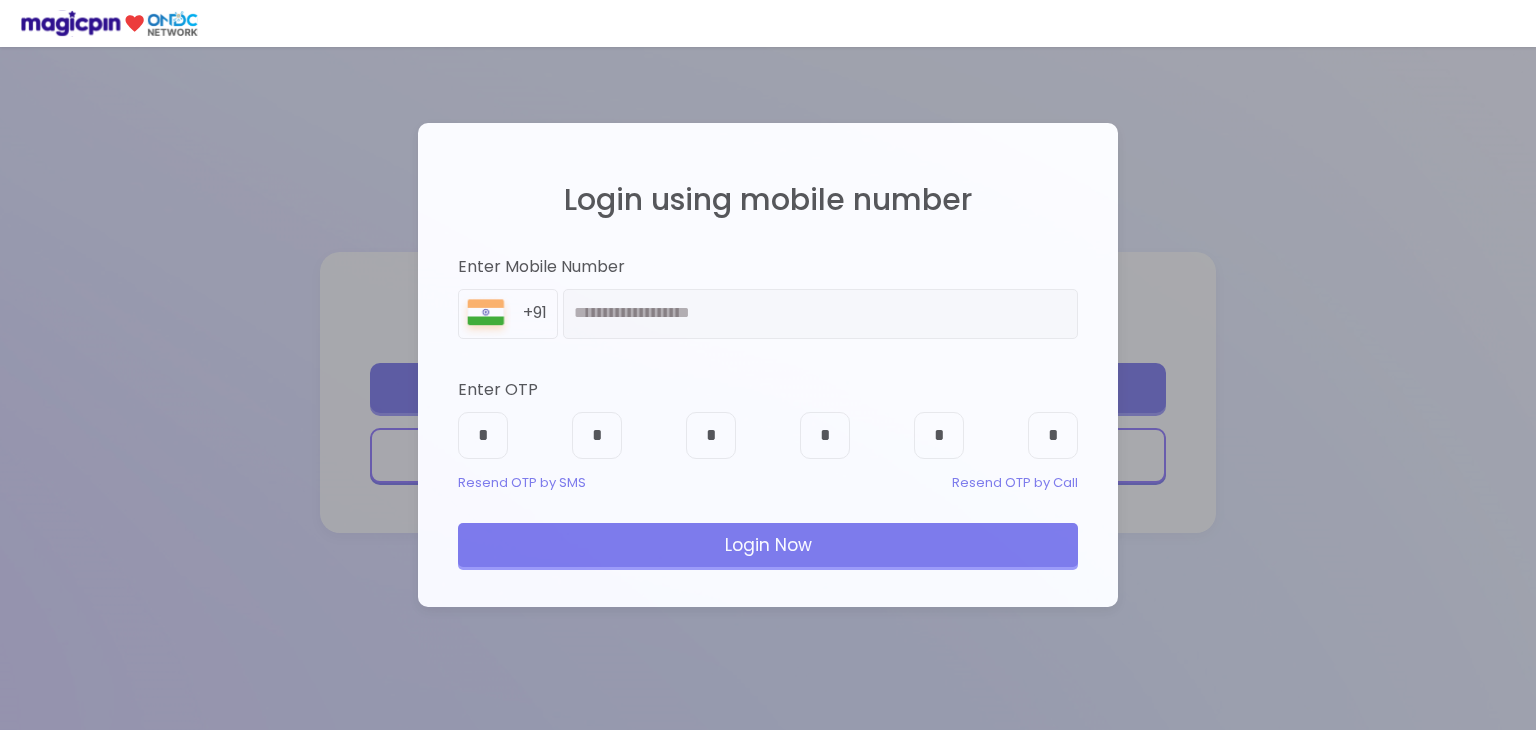 click on "Login Now" at bounding box center [768, 545] 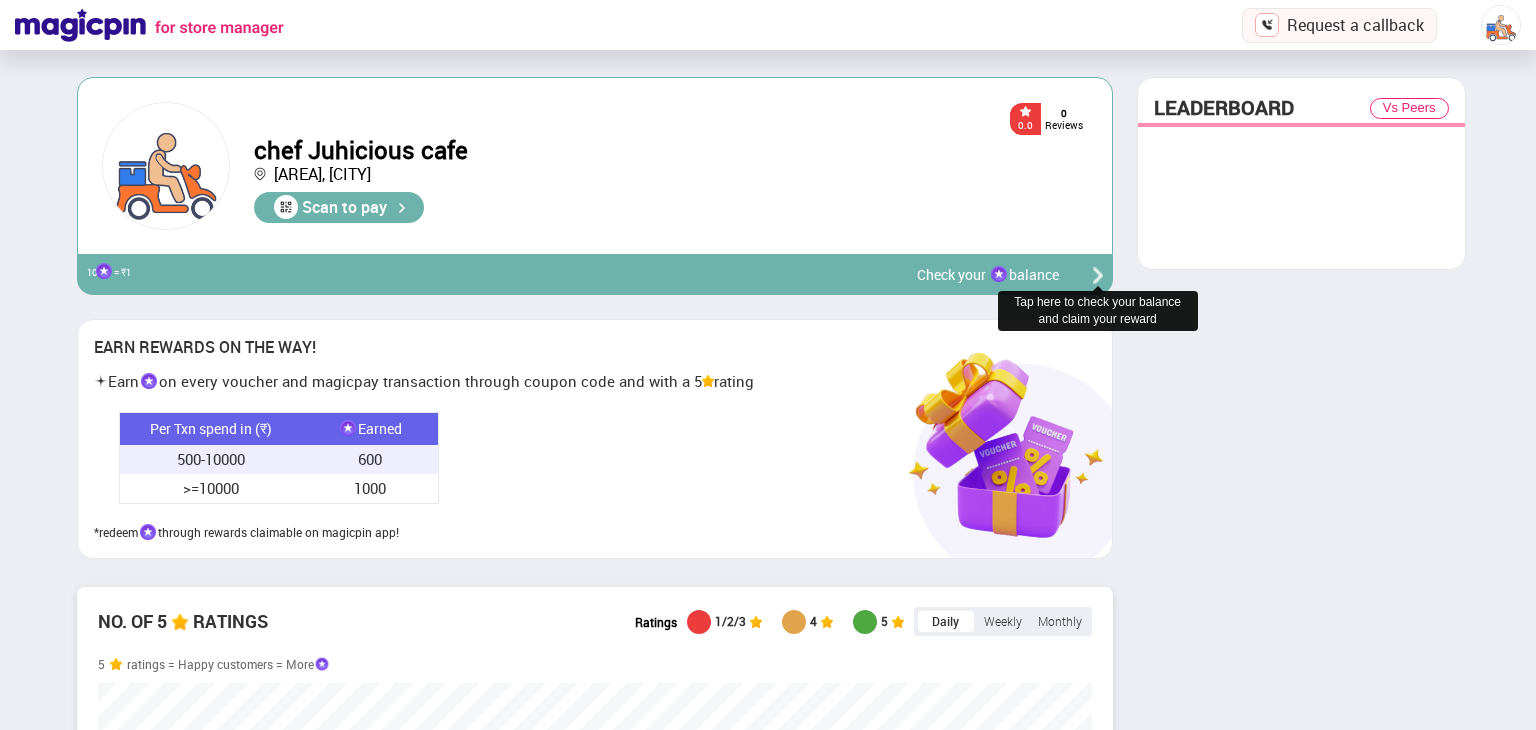 scroll, scrollTop: 999552, scrollLeft: 998964, axis: both 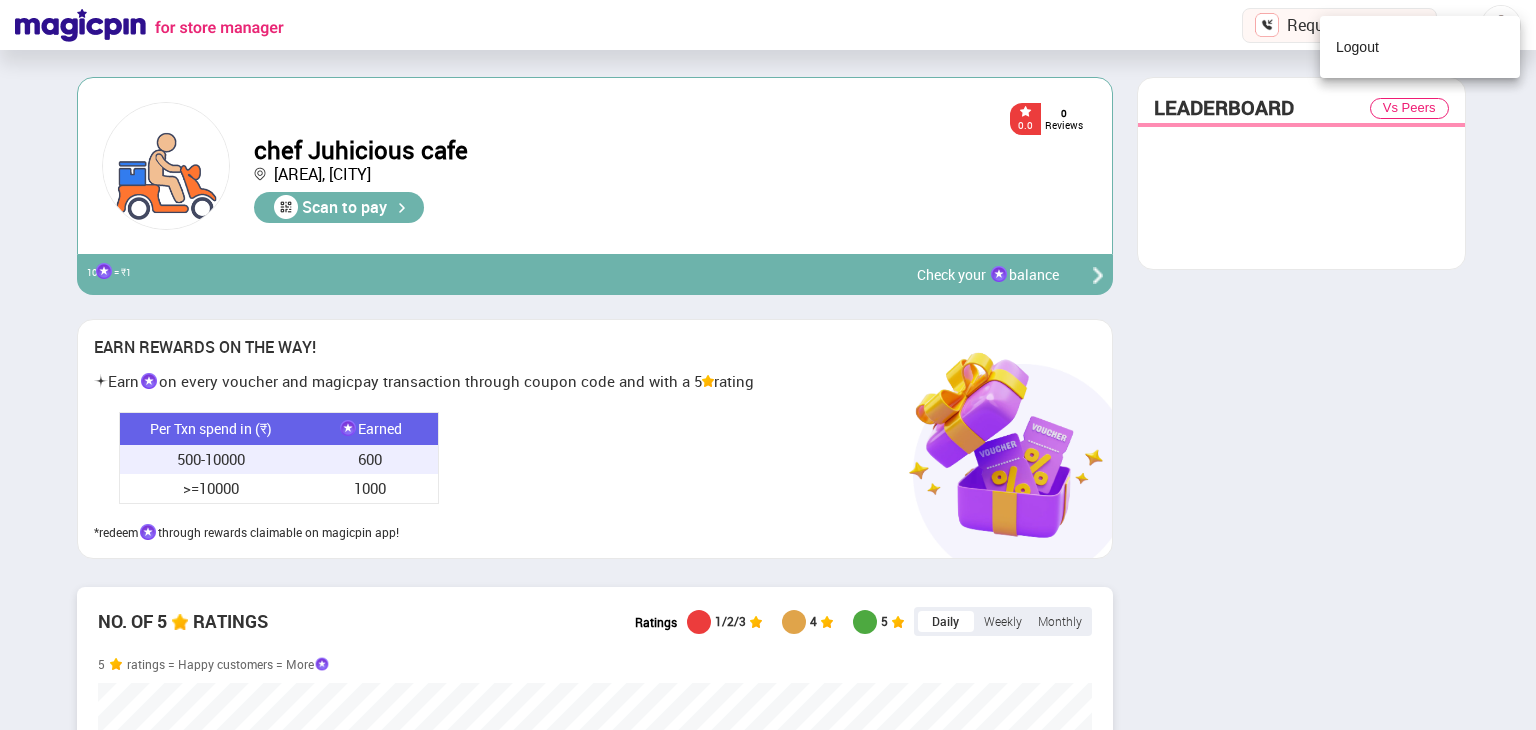 click at bounding box center (768, 365) 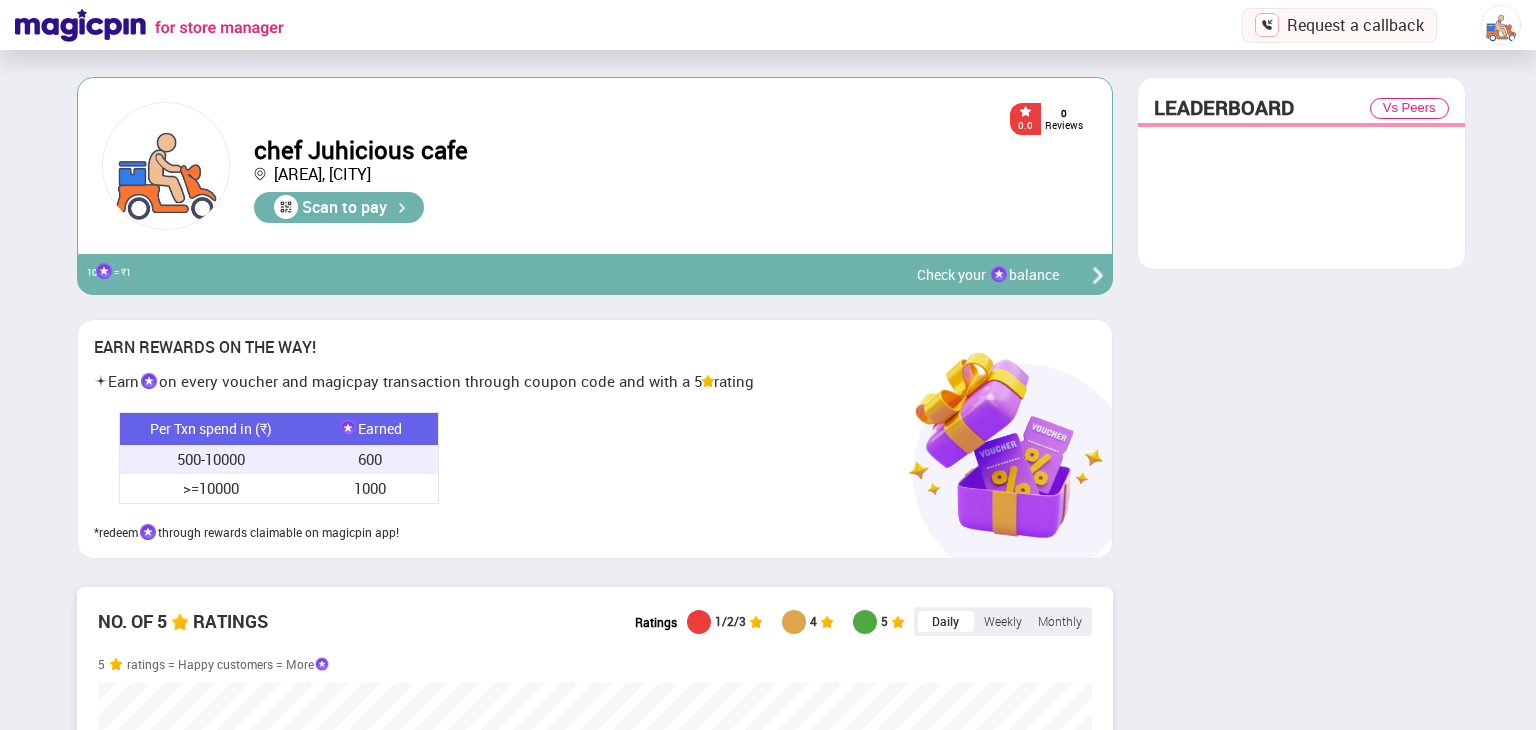 click on "Check your     balance" at bounding box center (988, 275) 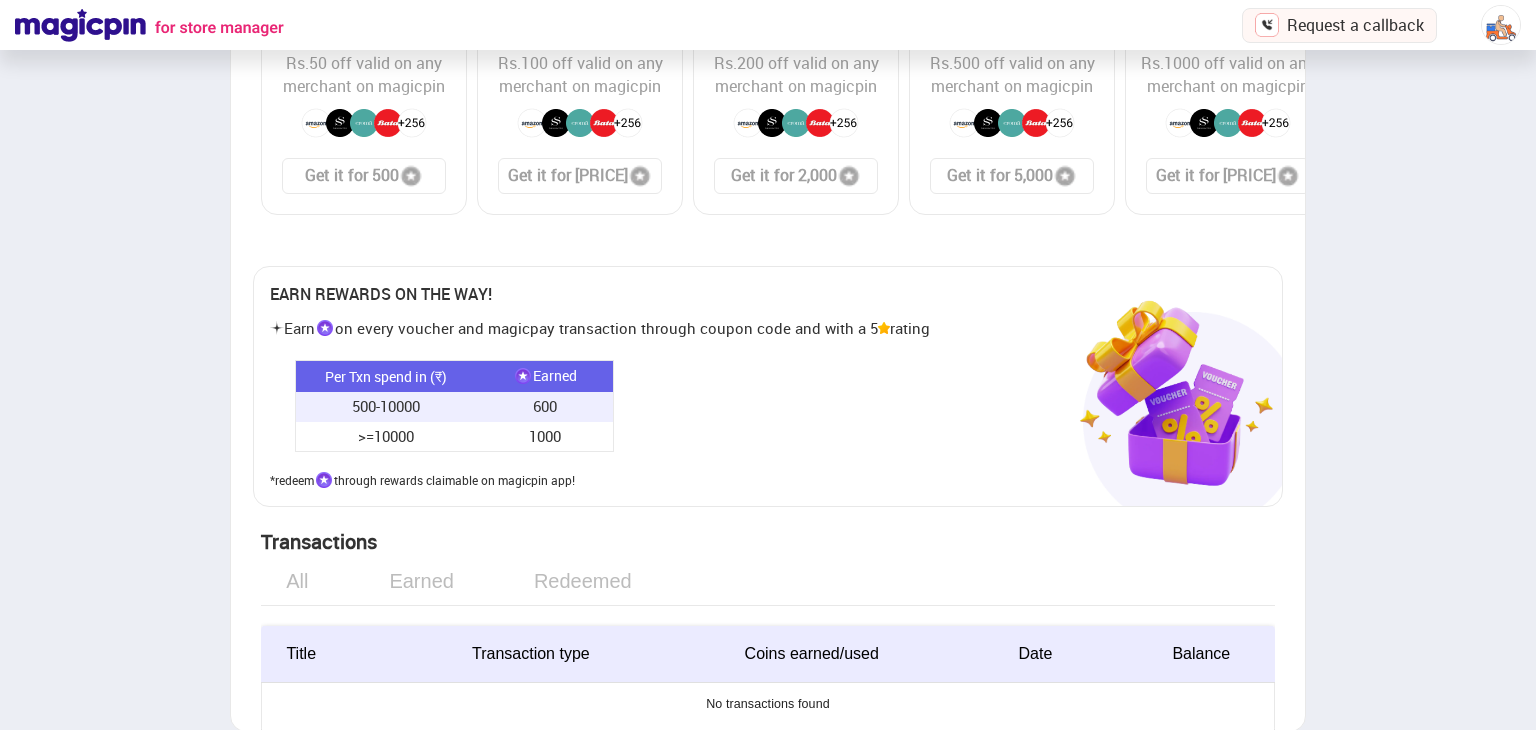 scroll, scrollTop: 0, scrollLeft: 0, axis: both 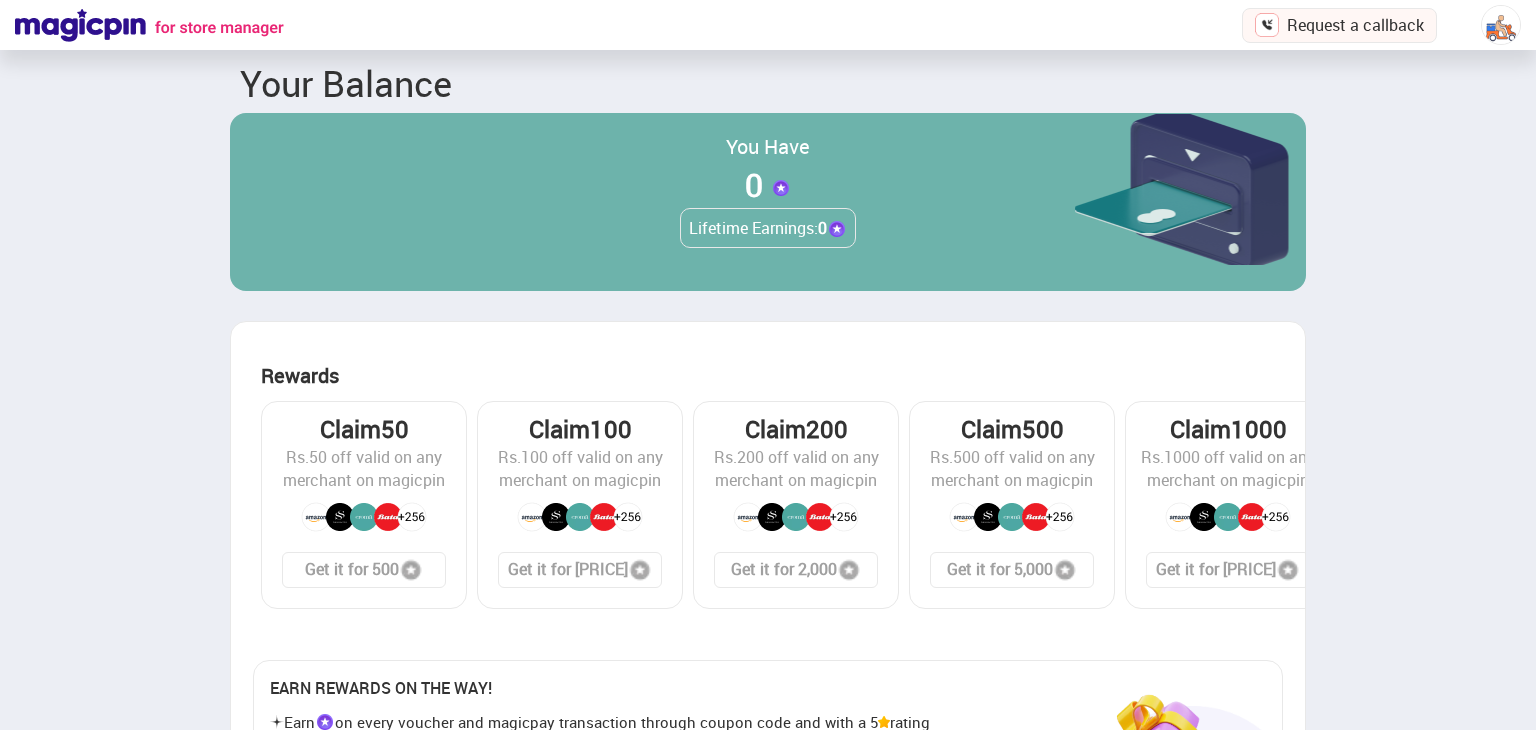 click at bounding box center [149, 25] 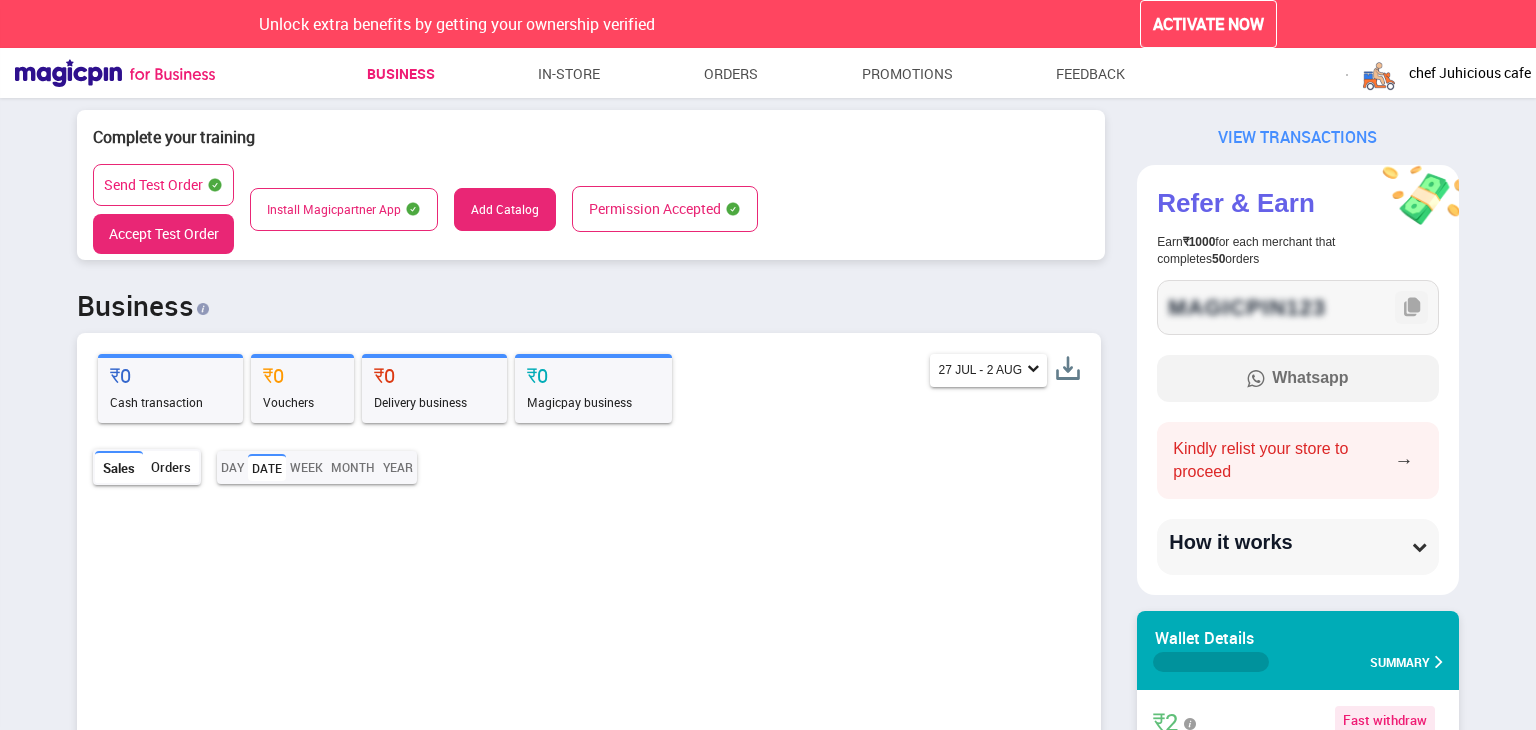 scroll, scrollTop: 999663, scrollLeft: 998988, axis: both 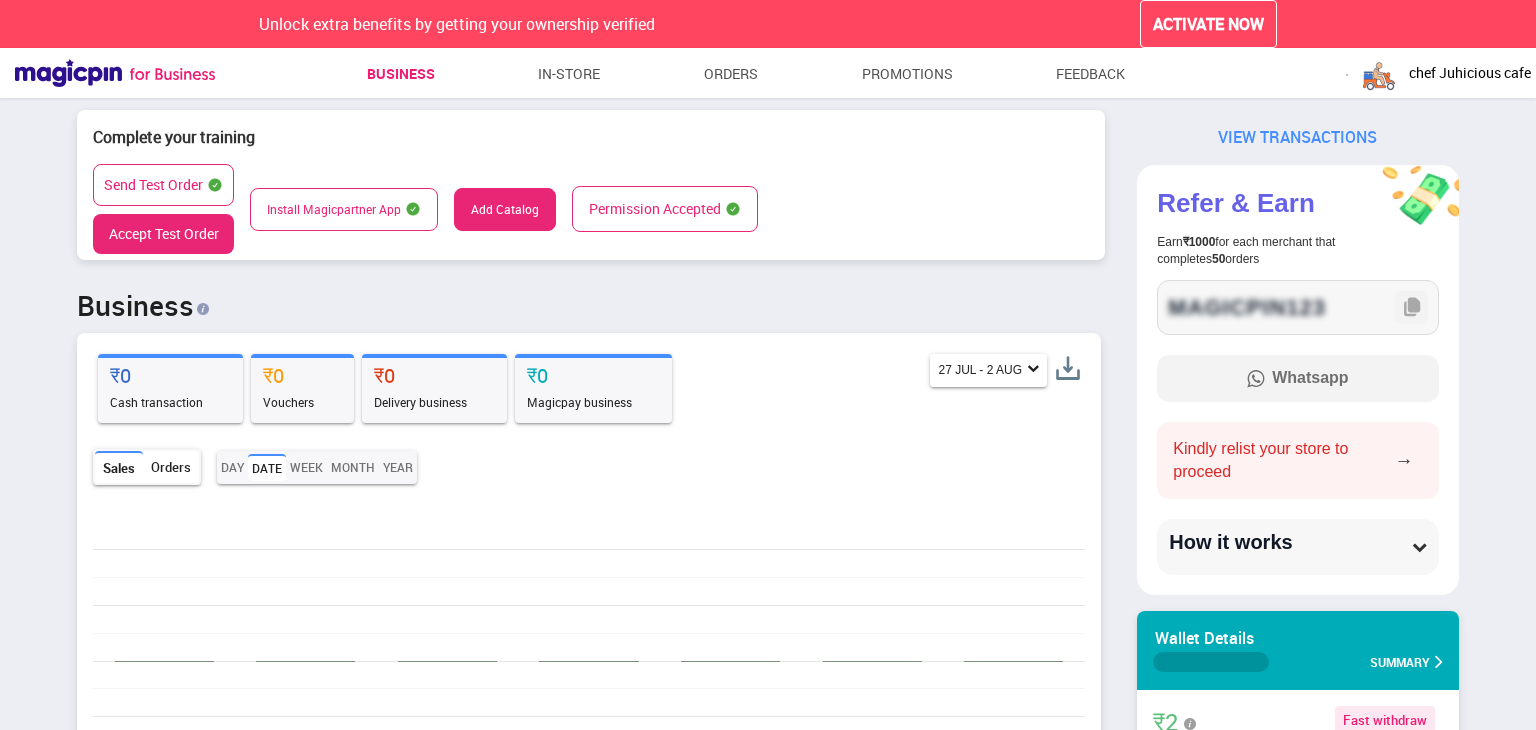 click on "Accept Test Order" at bounding box center (163, 234) 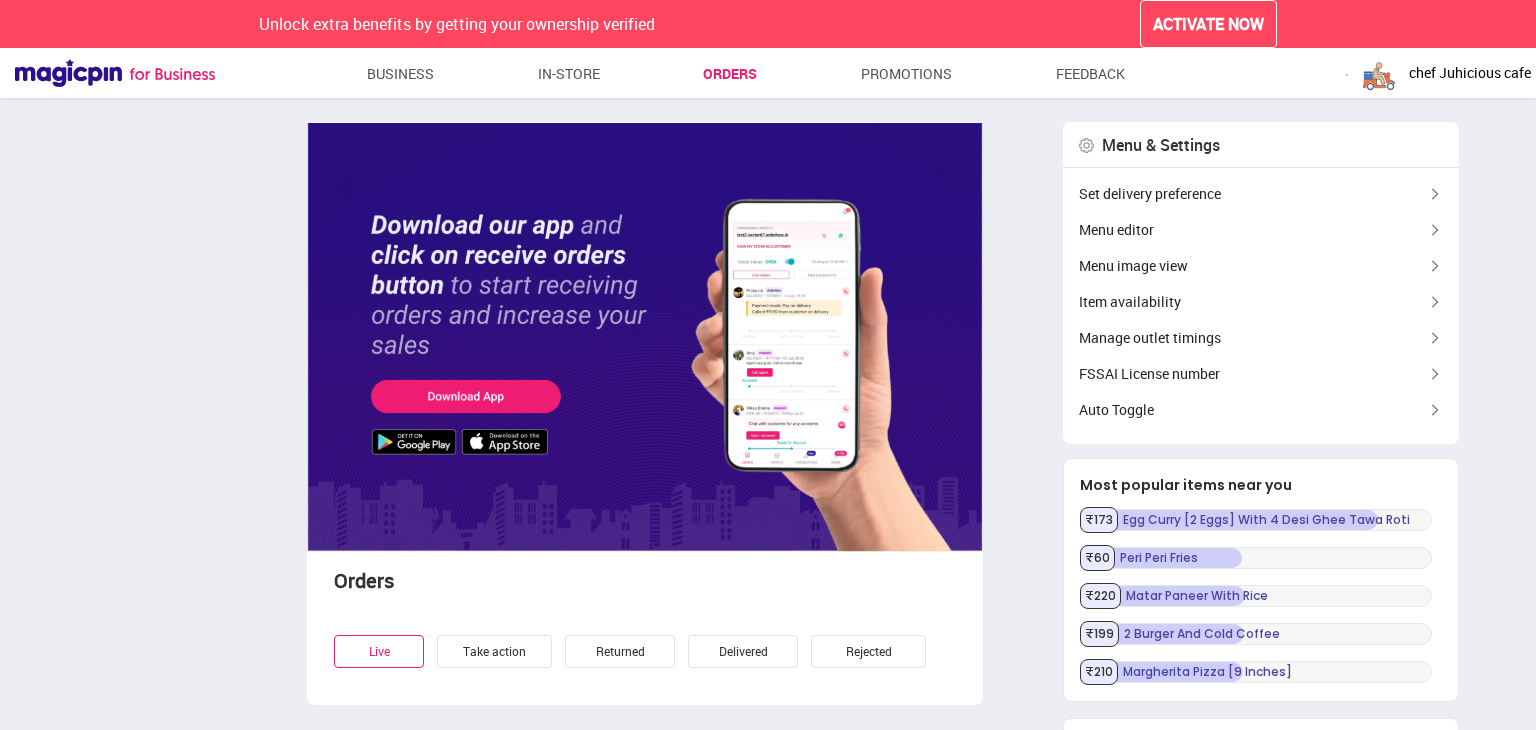 scroll, scrollTop: 258, scrollLeft: 0, axis: vertical 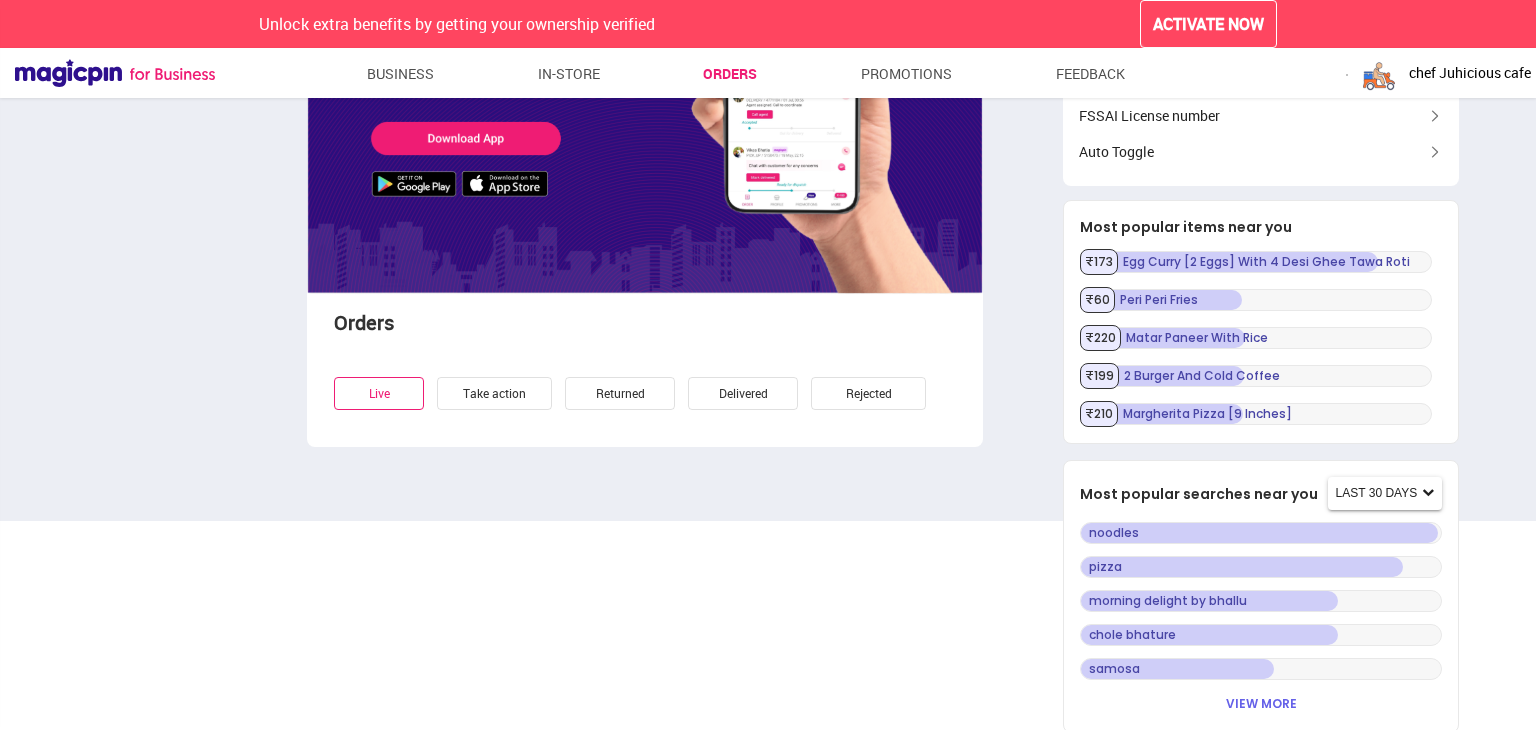 click on "Take action" at bounding box center [494, 393] 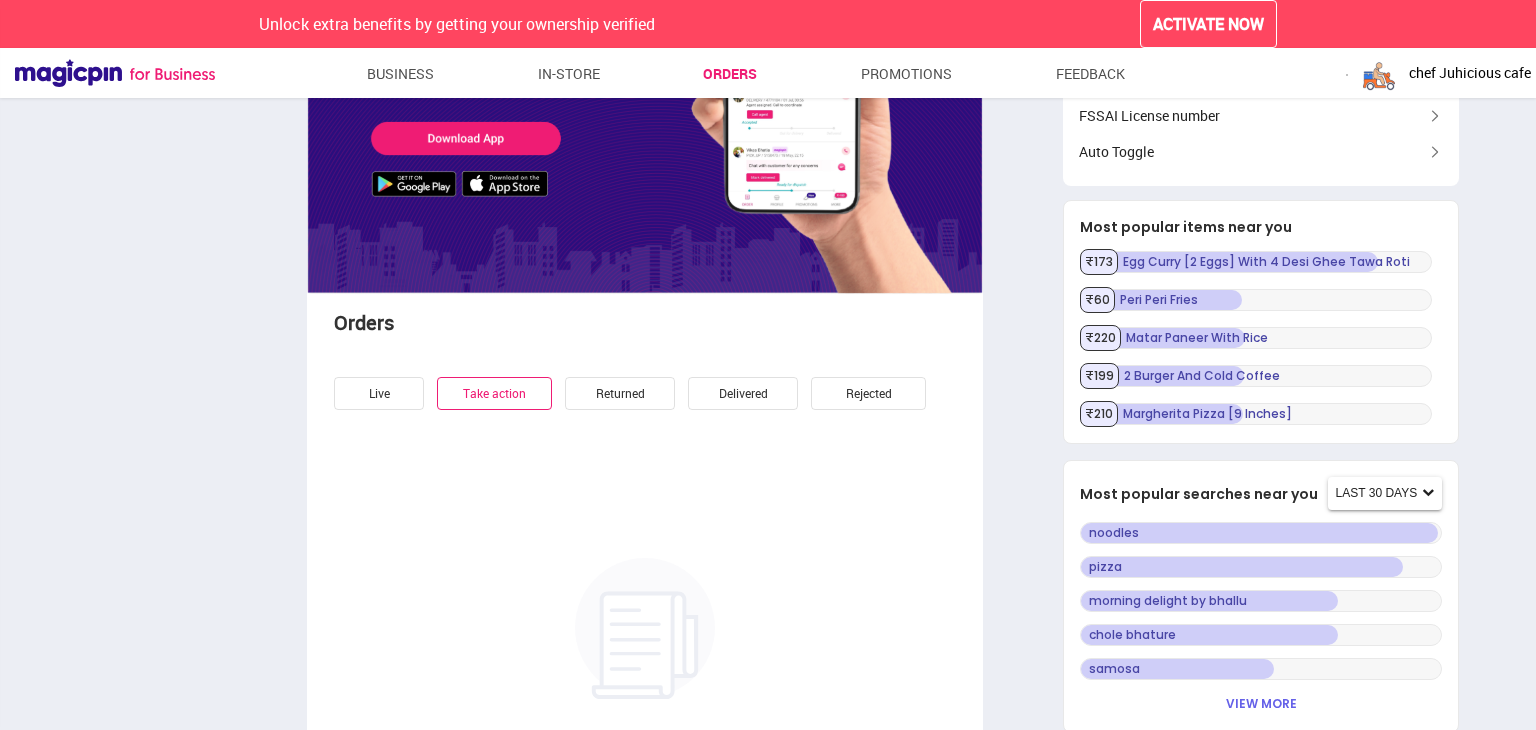 click on "Live" at bounding box center [379, 393] 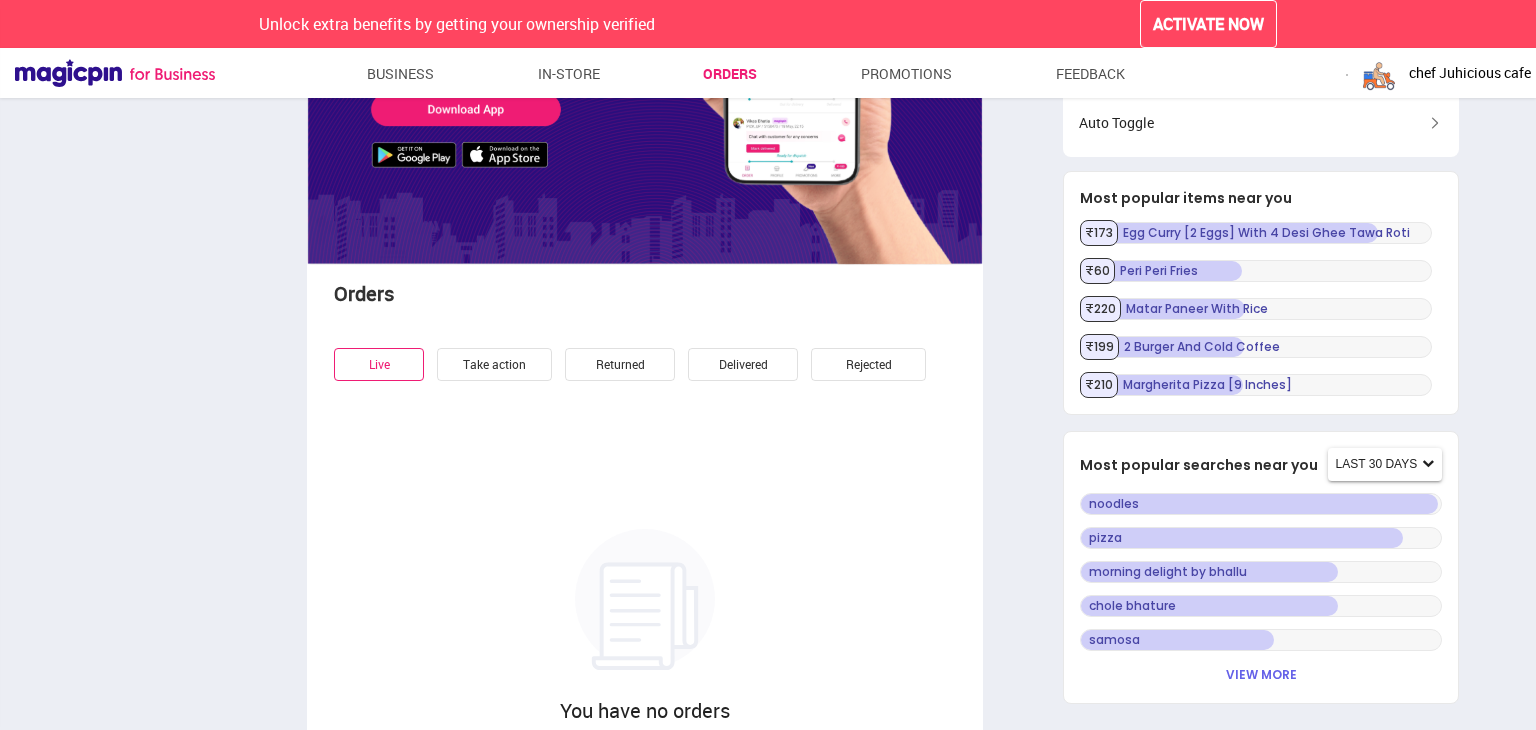 scroll, scrollTop: 0, scrollLeft: 0, axis: both 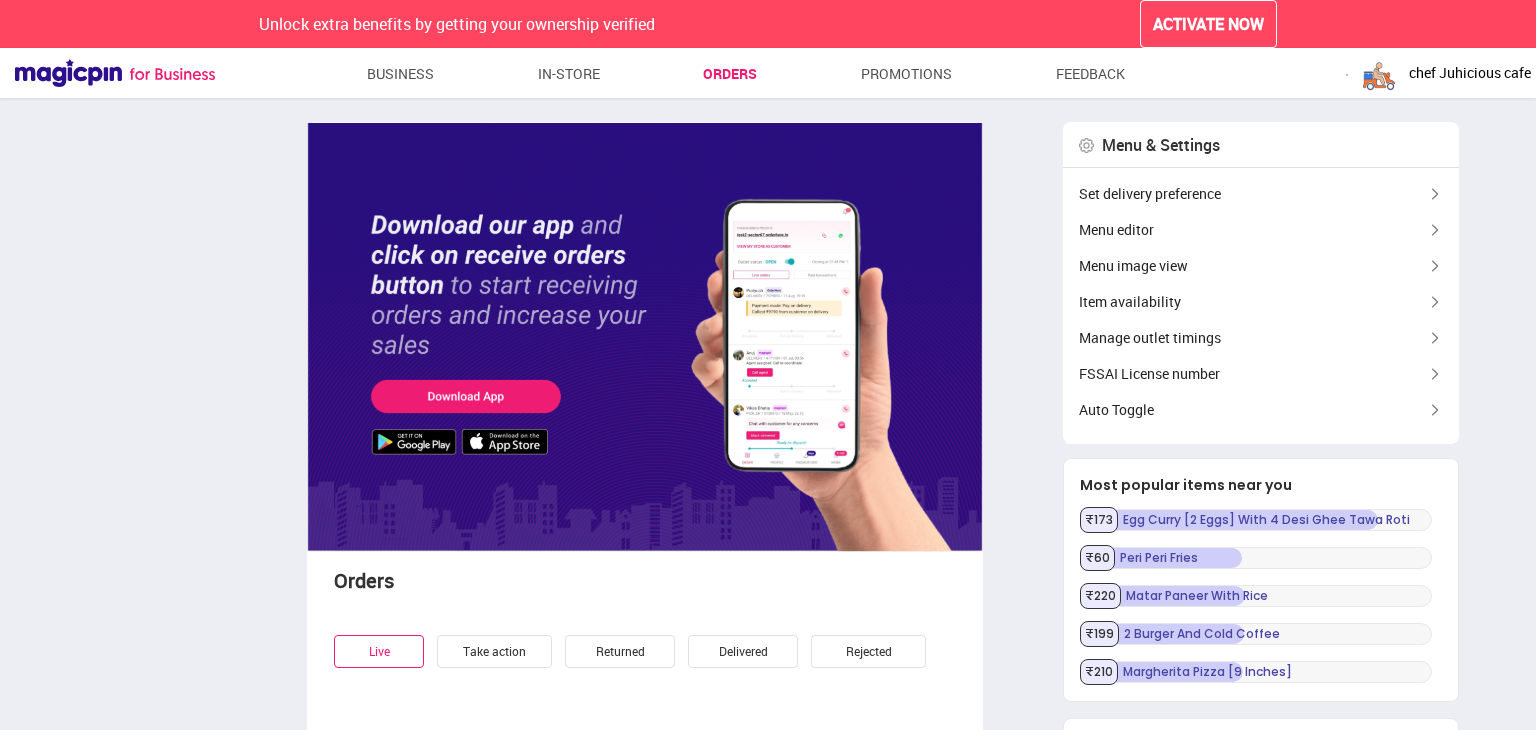 click on "chef Juhicious cafe" at bounding box center (1470, 73) 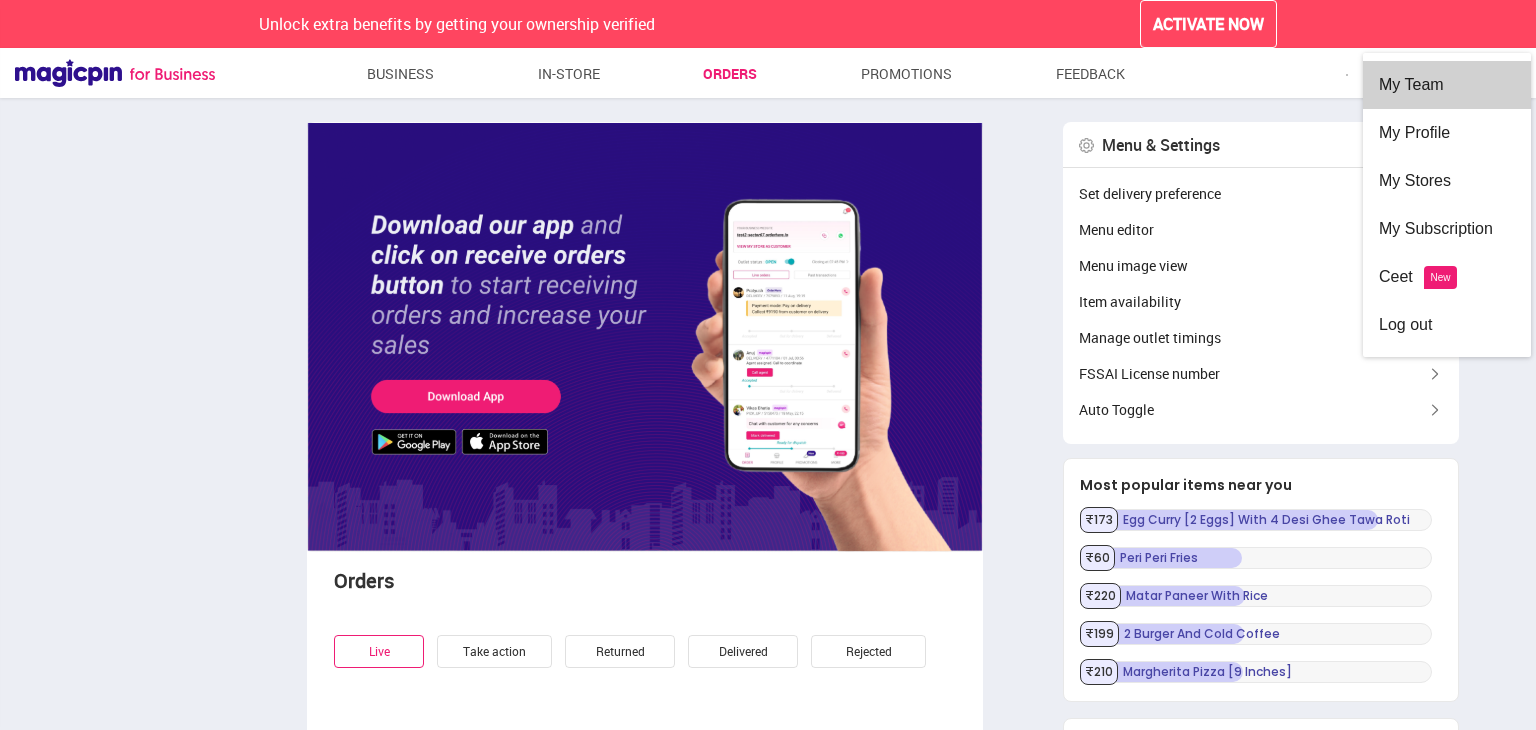 click on "My Team" at bounding box center (1447, 85) 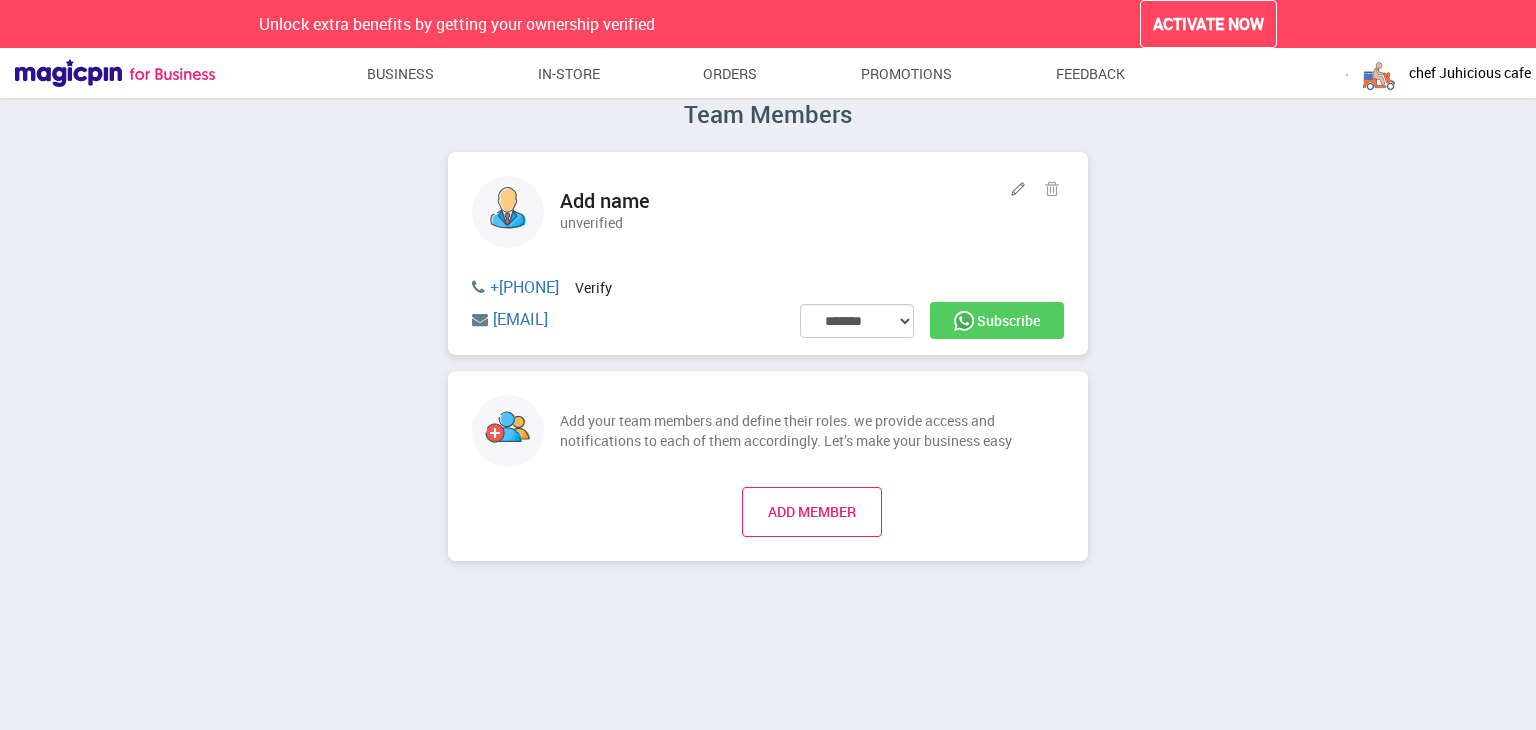 click on "ADD MEMBER" at bounding box center [812, 512] 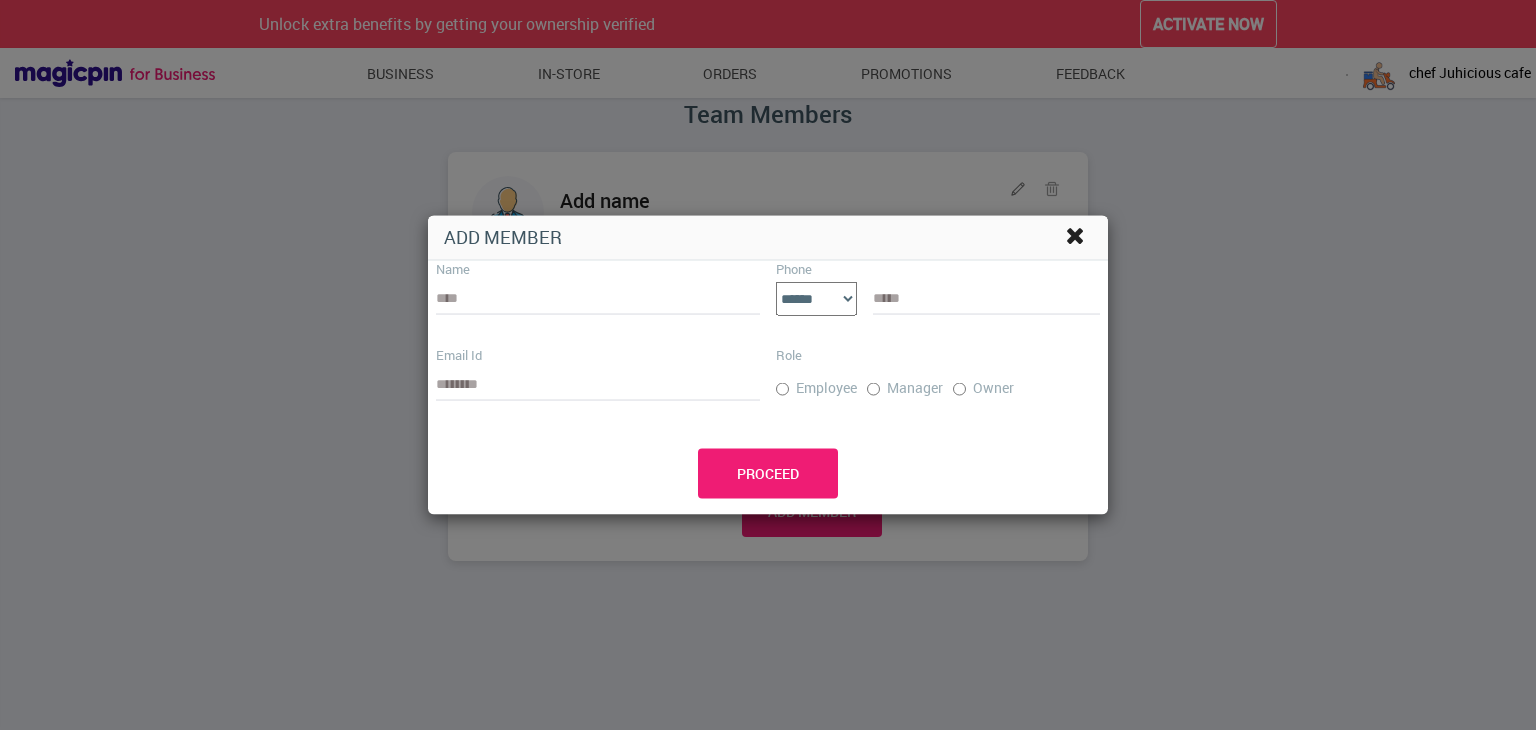click at bounding box center (598, 297) 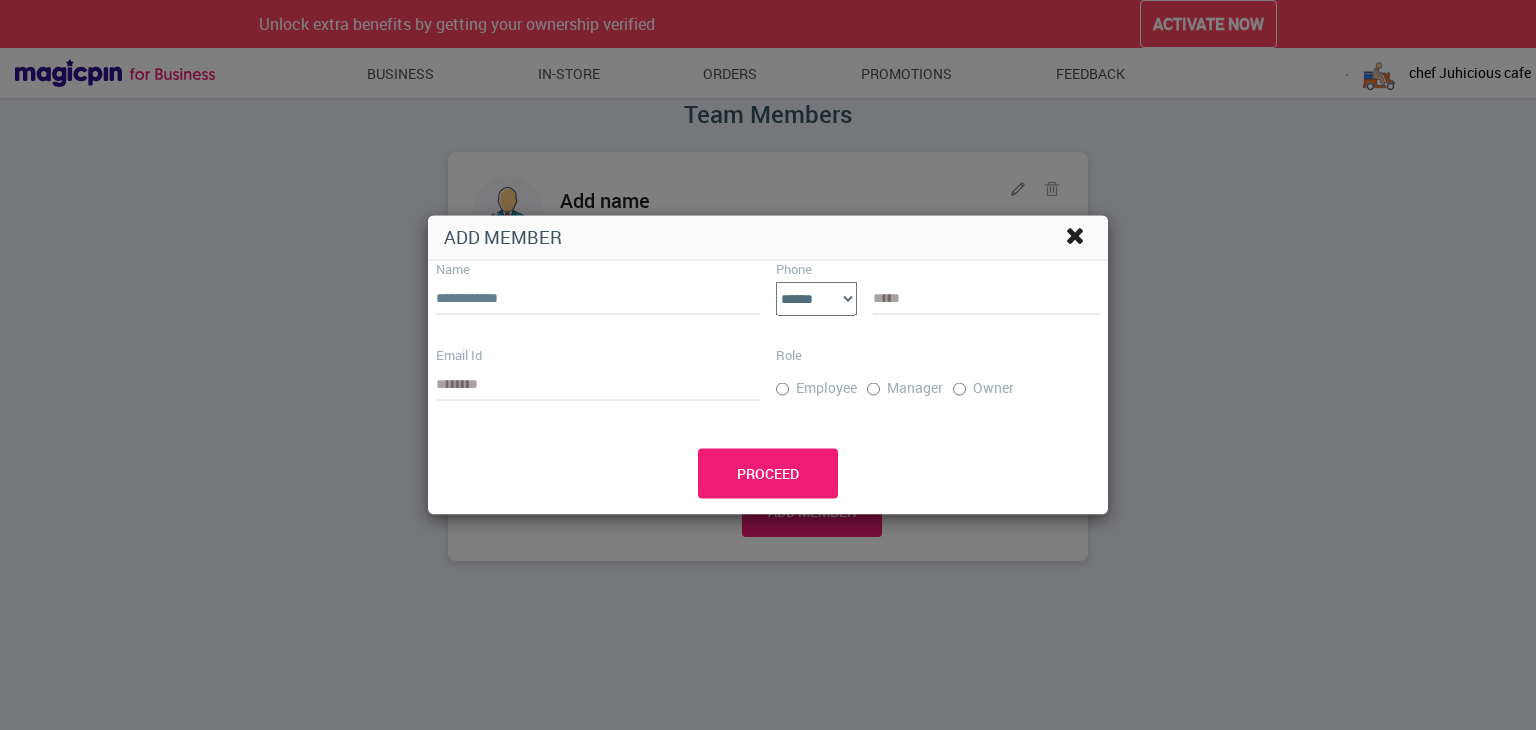 type on "**********" 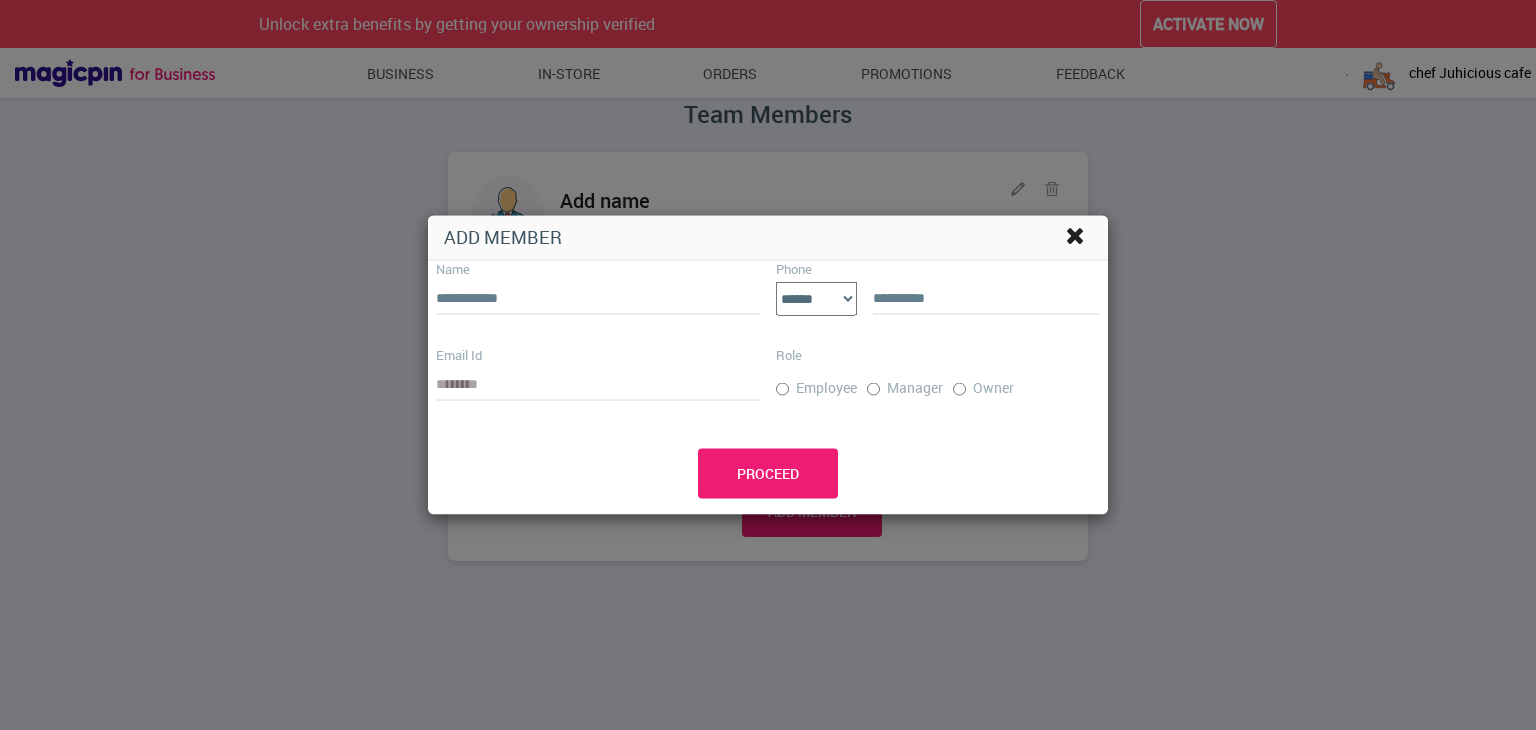 type on "**********" 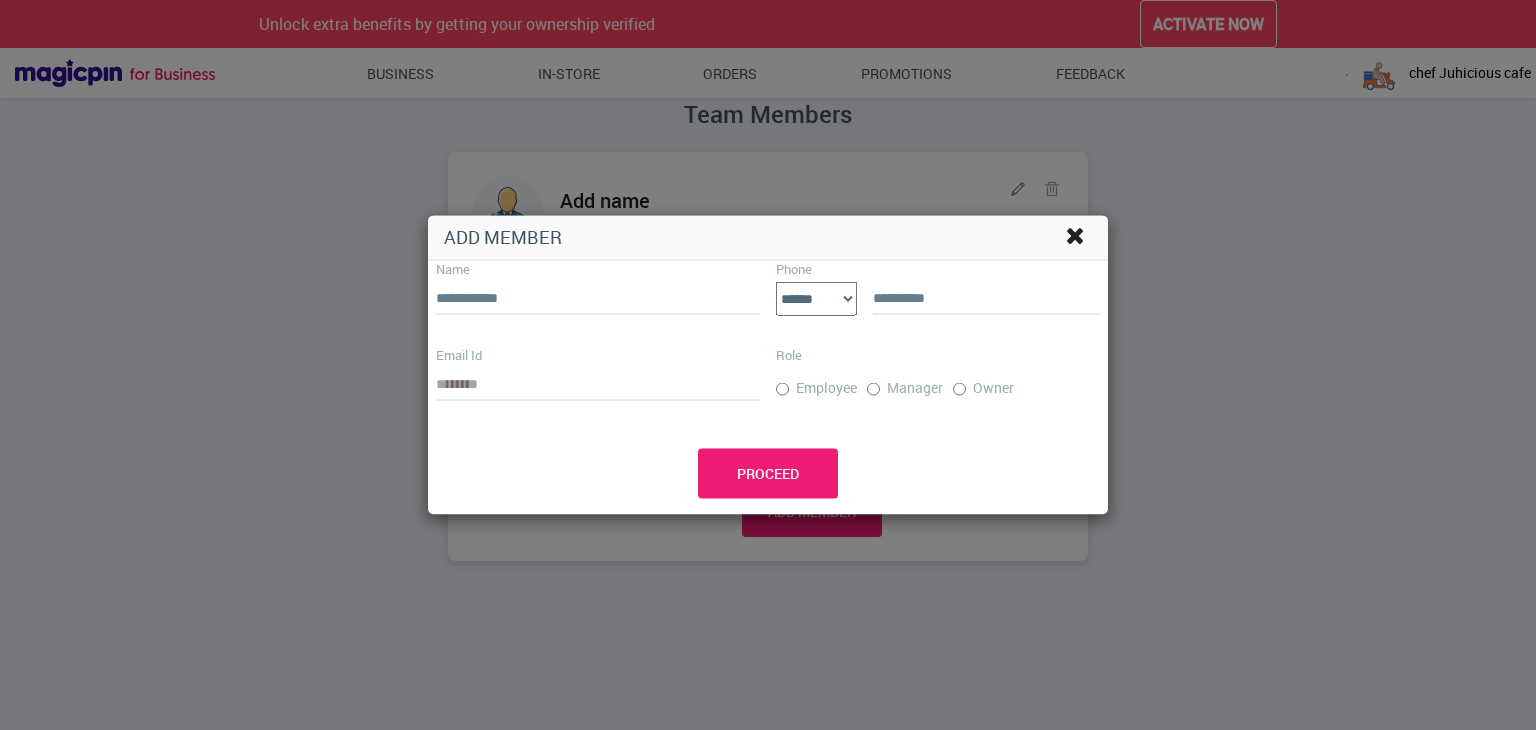 click at bounding box center (598, 383) 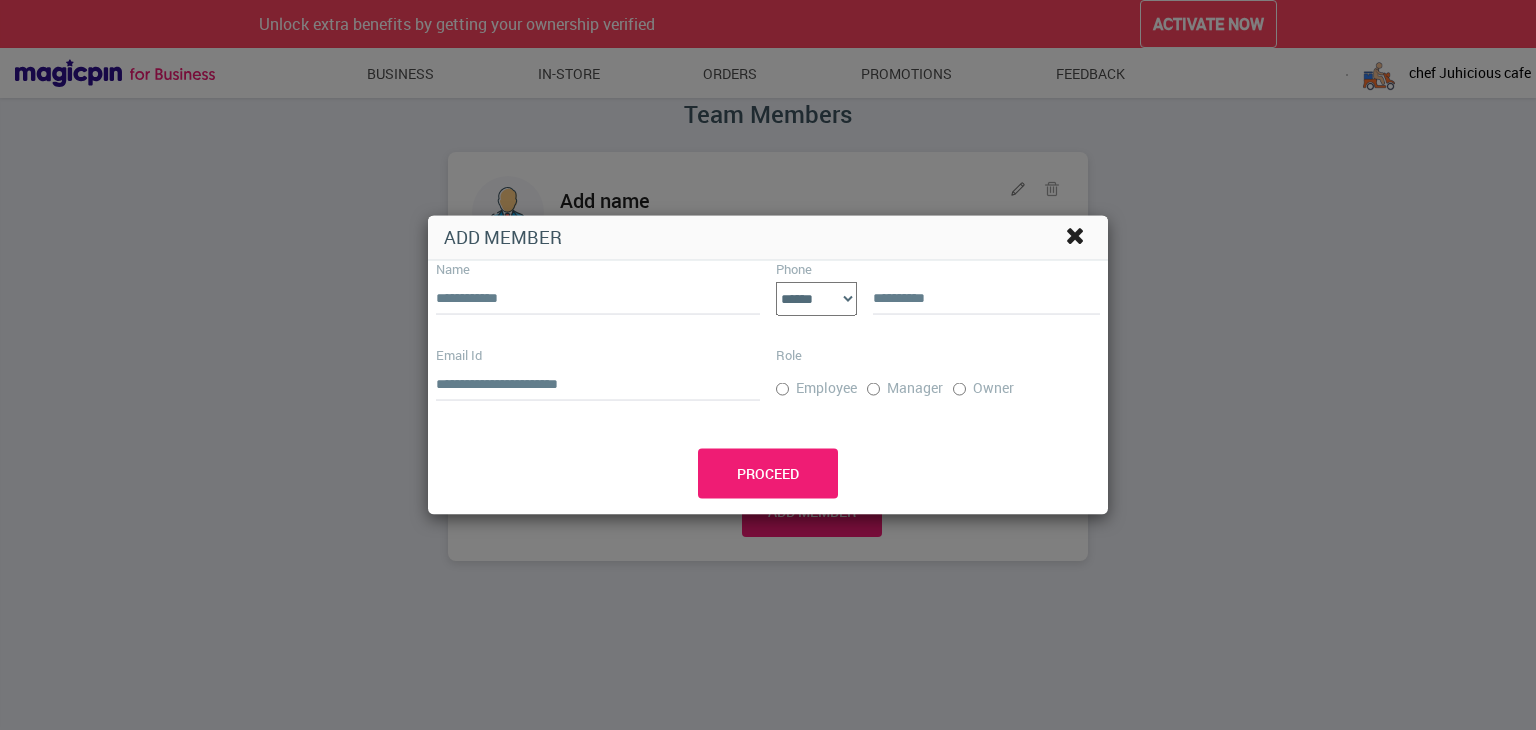 type on "**********" 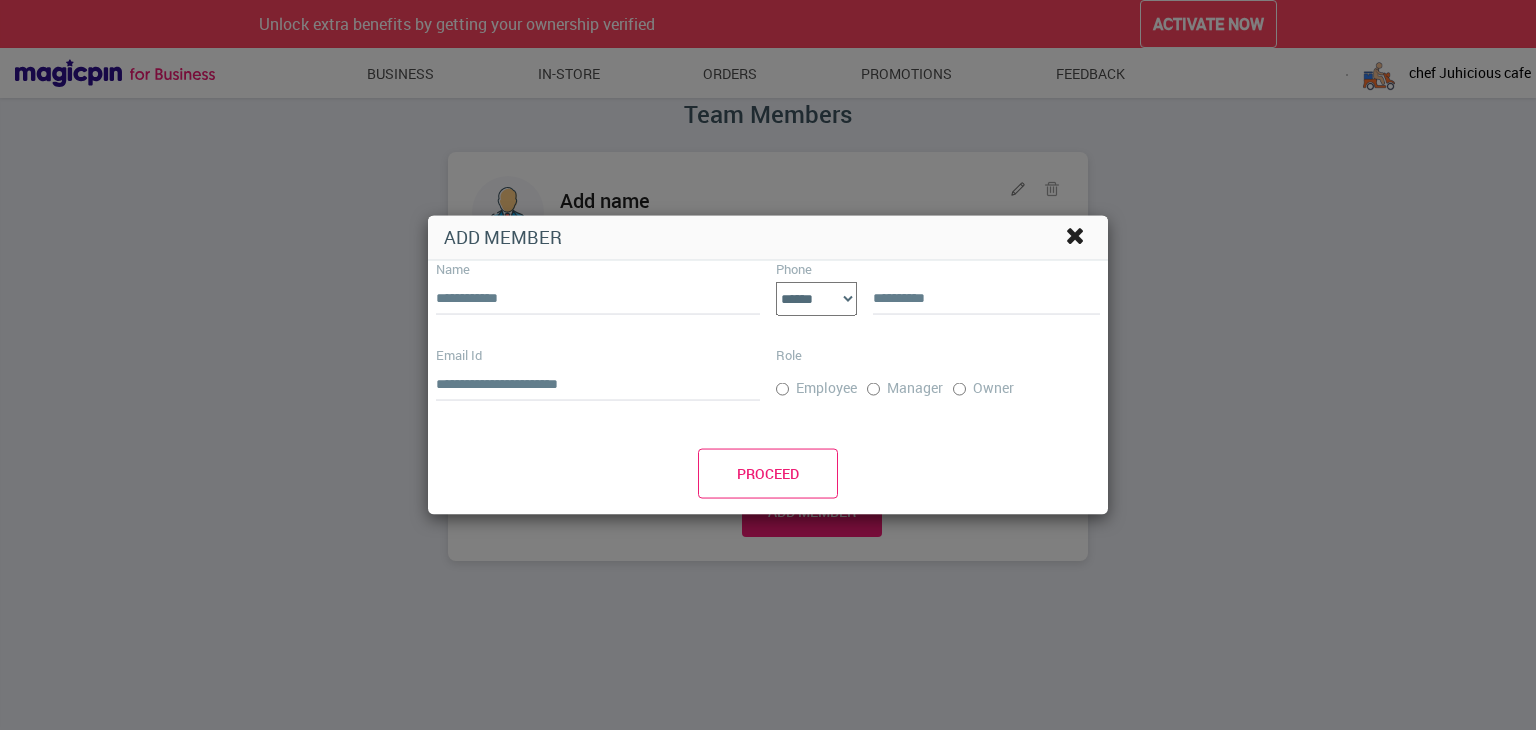 click on "PROCEED" at bounding box center (768, 473) 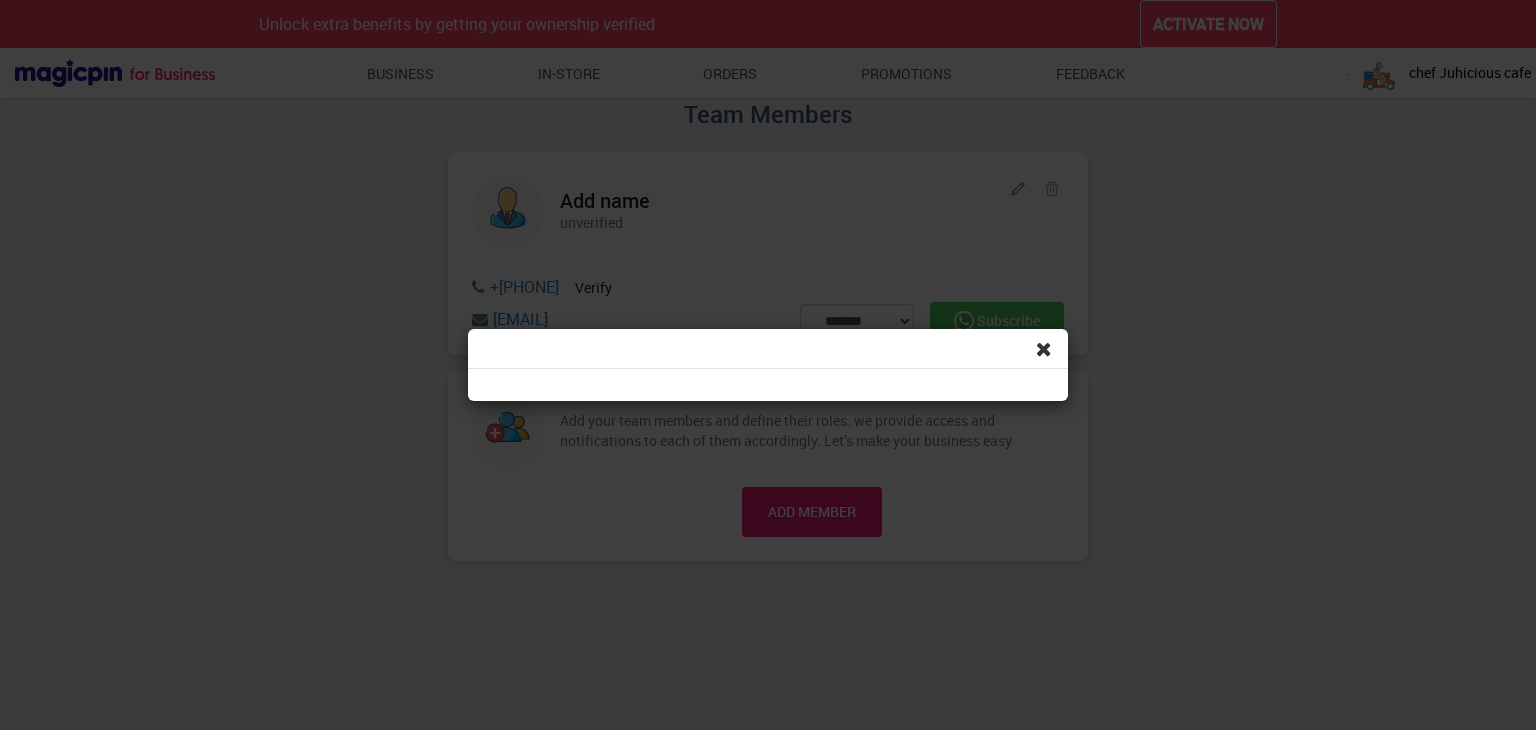 click at bounding box center [1044, 349] 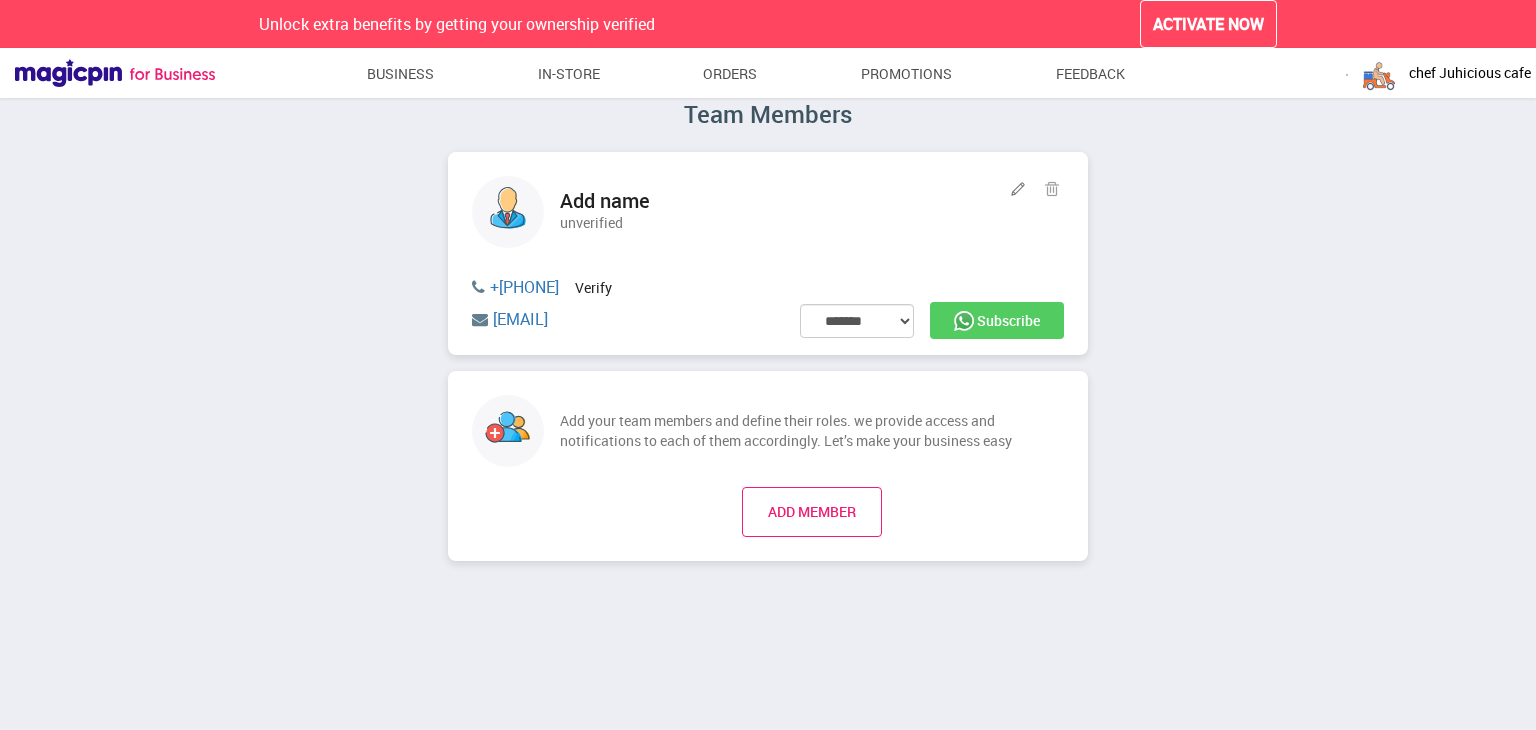 click on "ADD MEMBER" at bounding box center (812, 512) 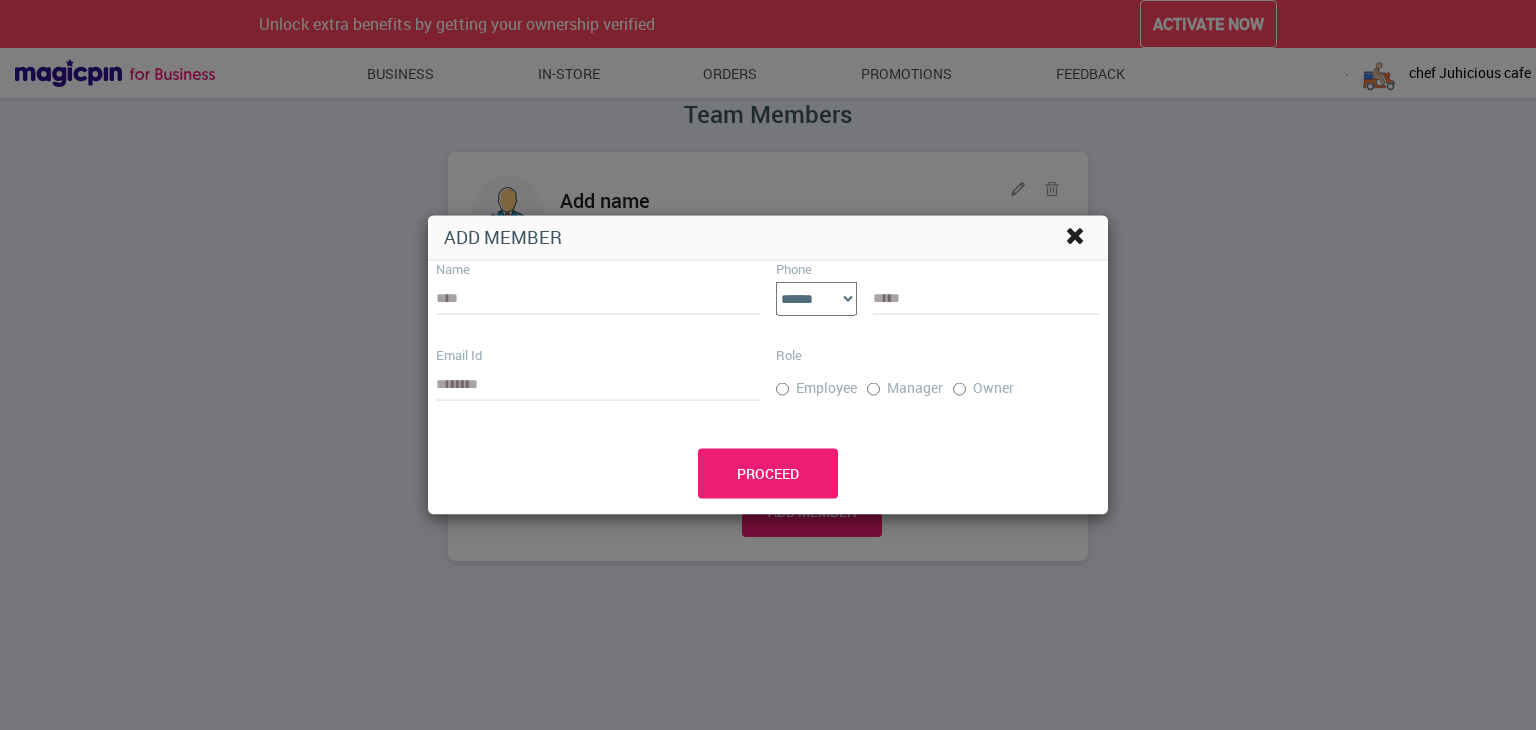 click at bounding box center [1075, 235] 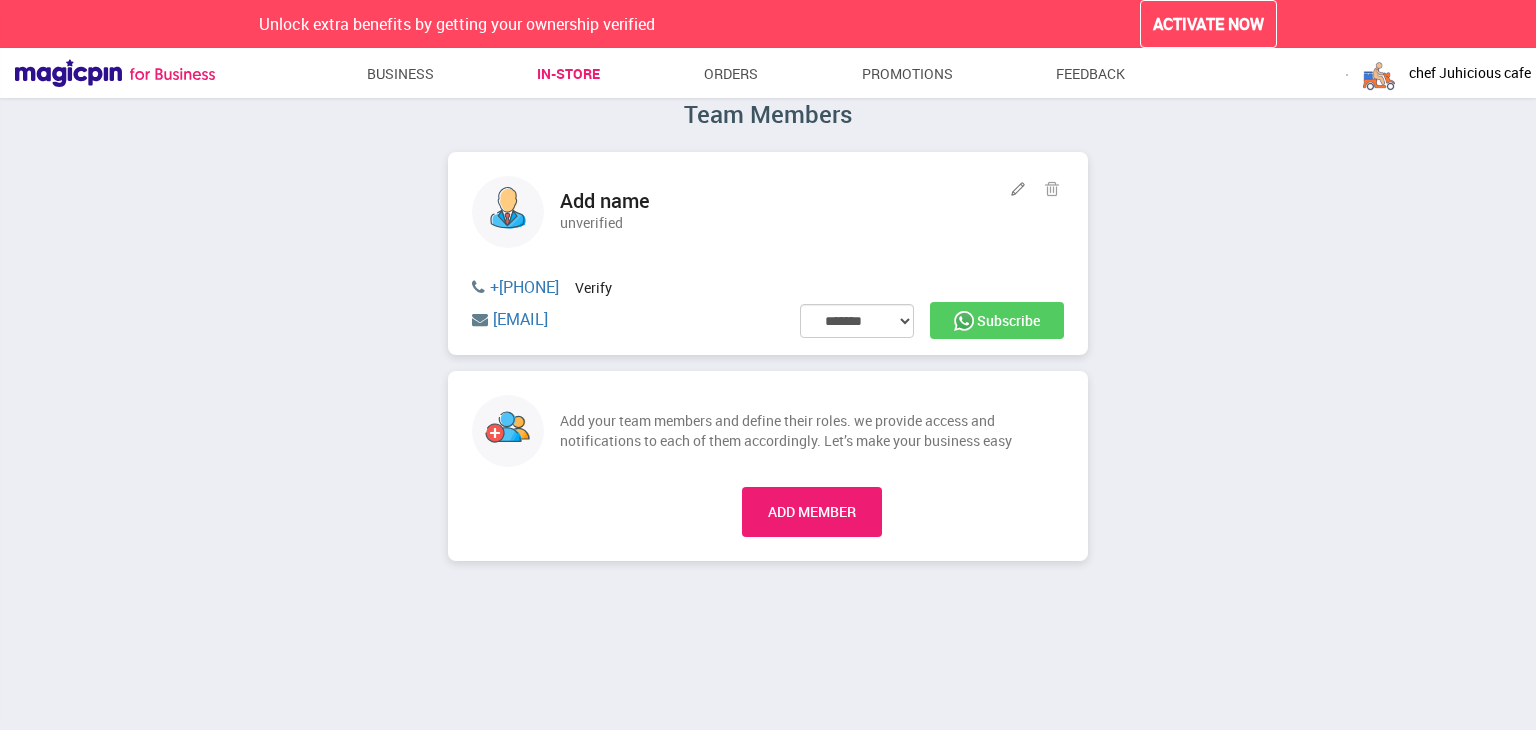 click on "In-store" at bounding box center [568, 74] 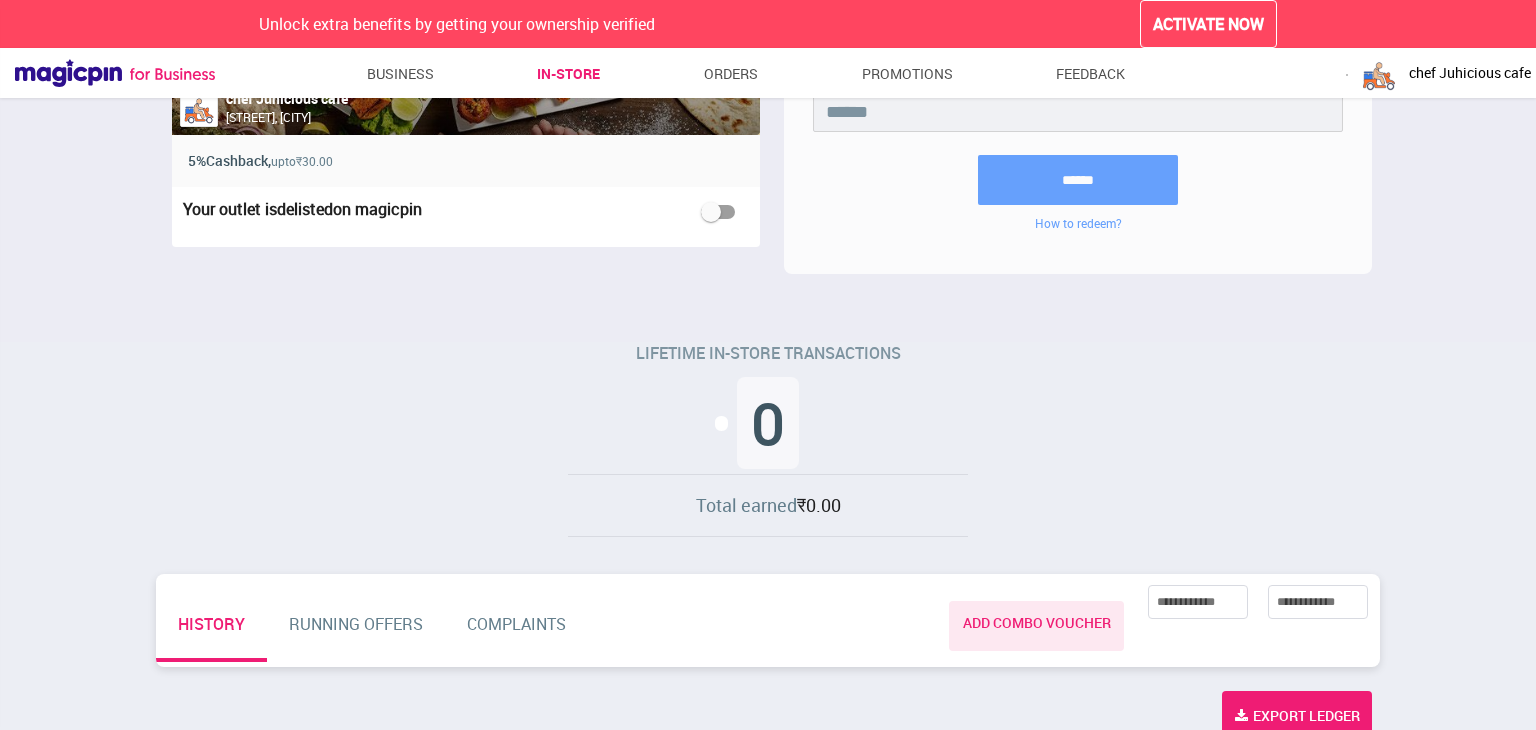 scroll, scrollTop: 0, scrollLeft: 0, axis: both 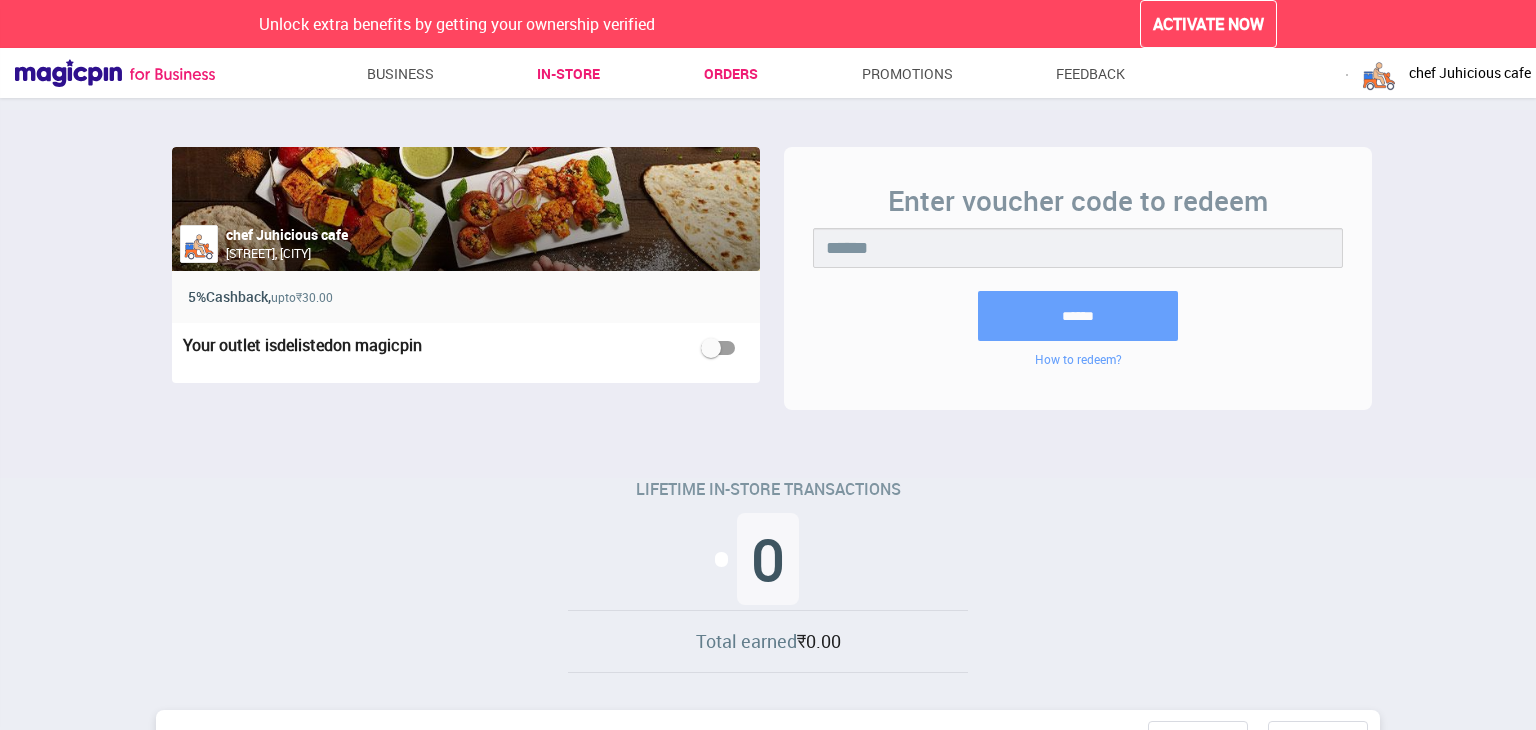 click on "Orders" at bounding box center (731, 74) 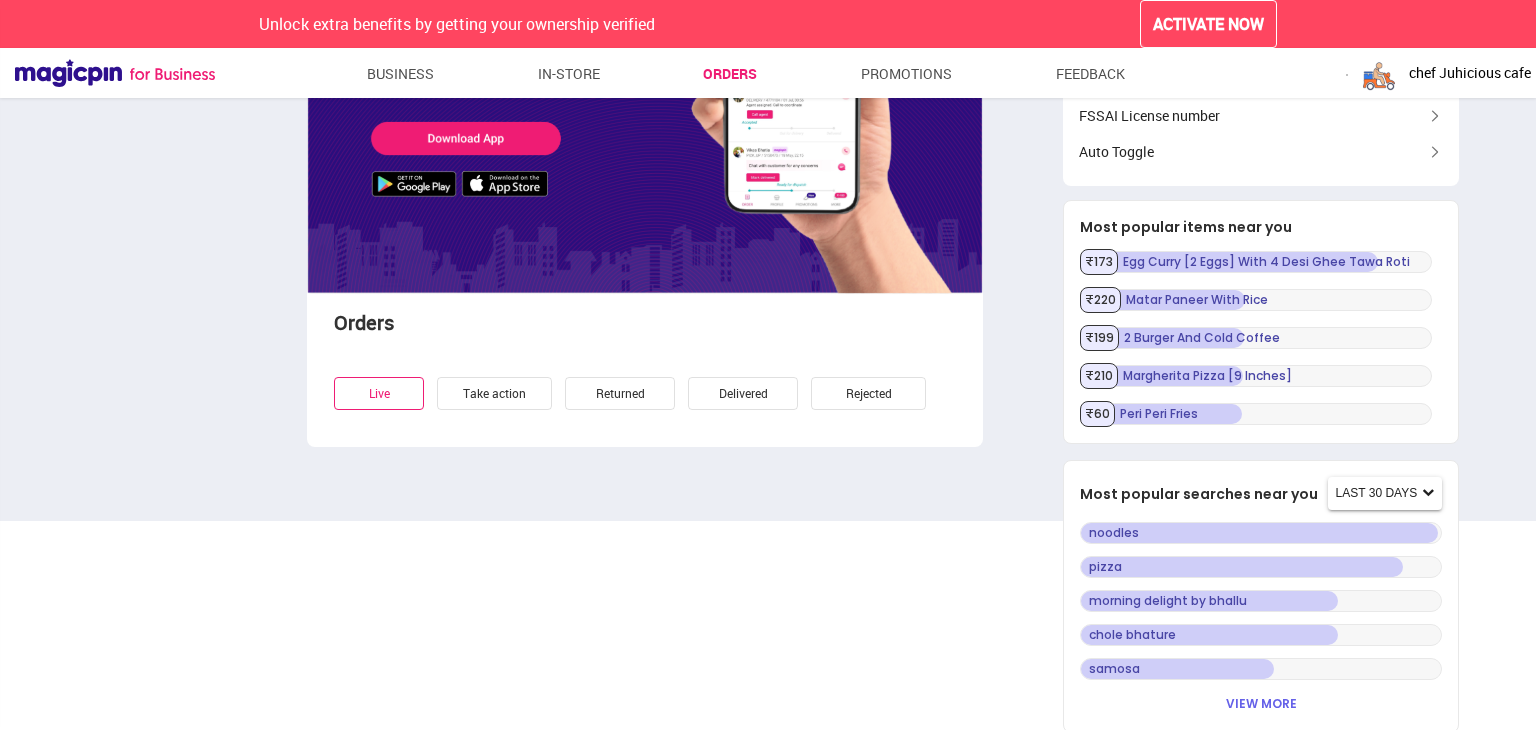 scroll, scrollTop: 0, scrollLeft: 0, axis: both 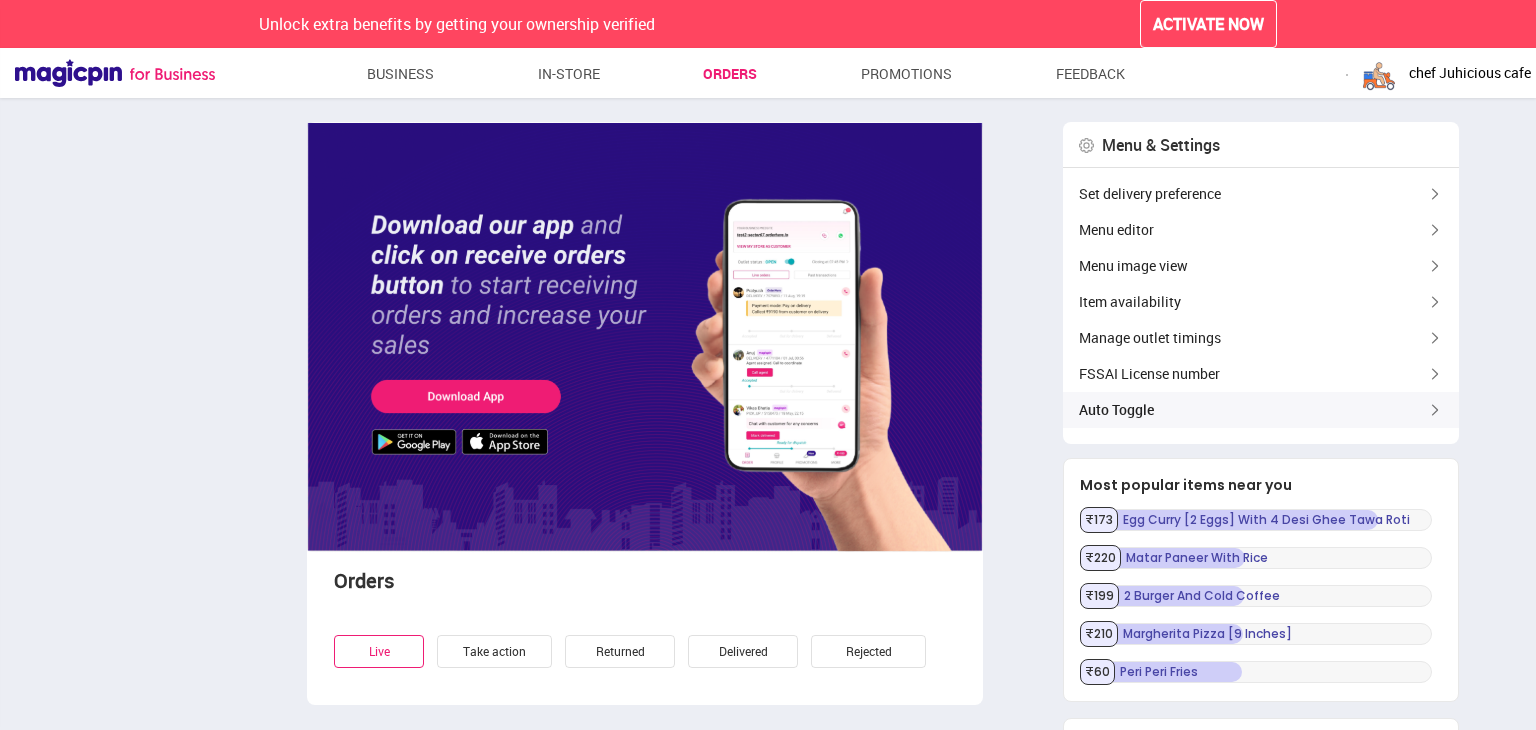 click on "Auto Toggle" at bounding box center [1261, 410] 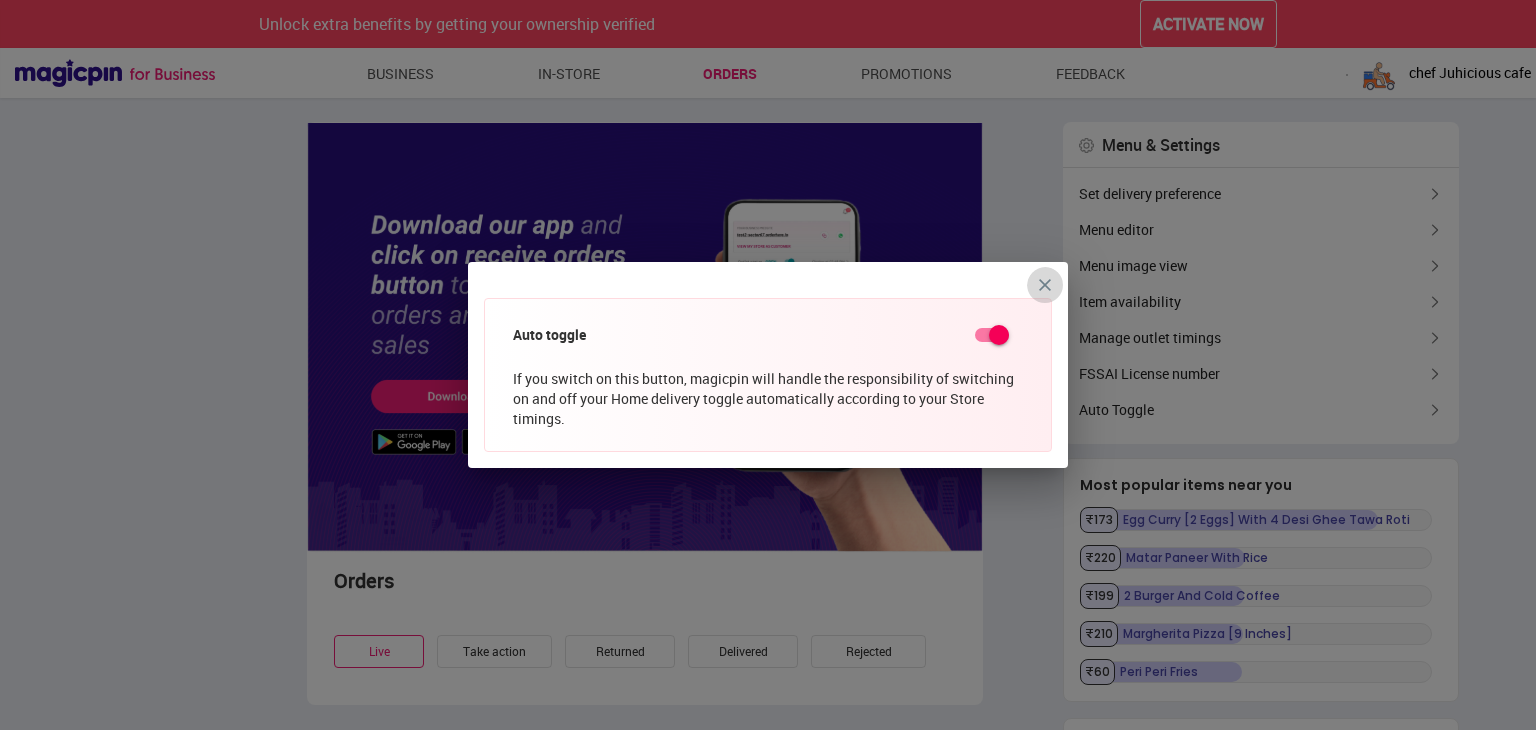 click at bounding box center [1045, 285] 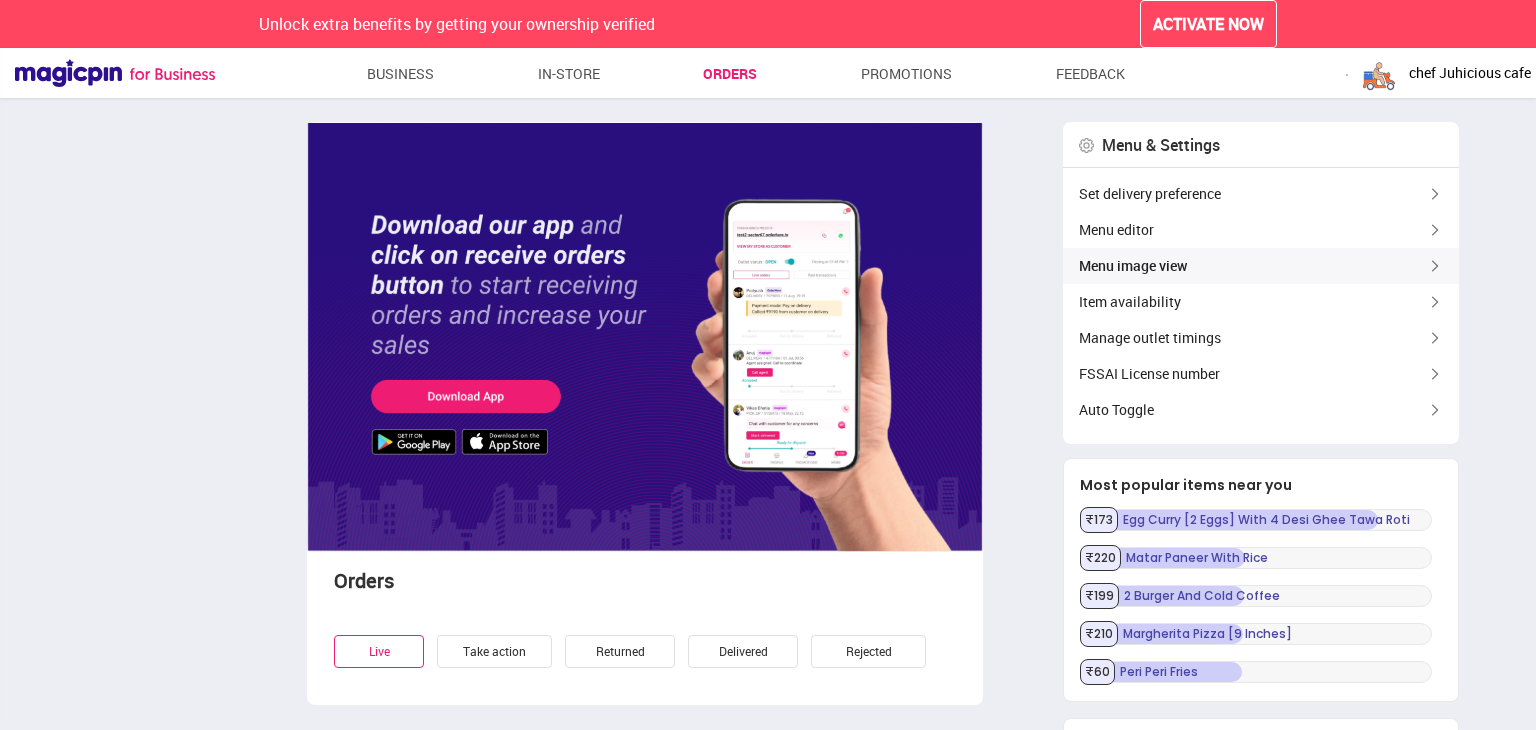 click on "Menu image view" at bounding box center (1261, 266) 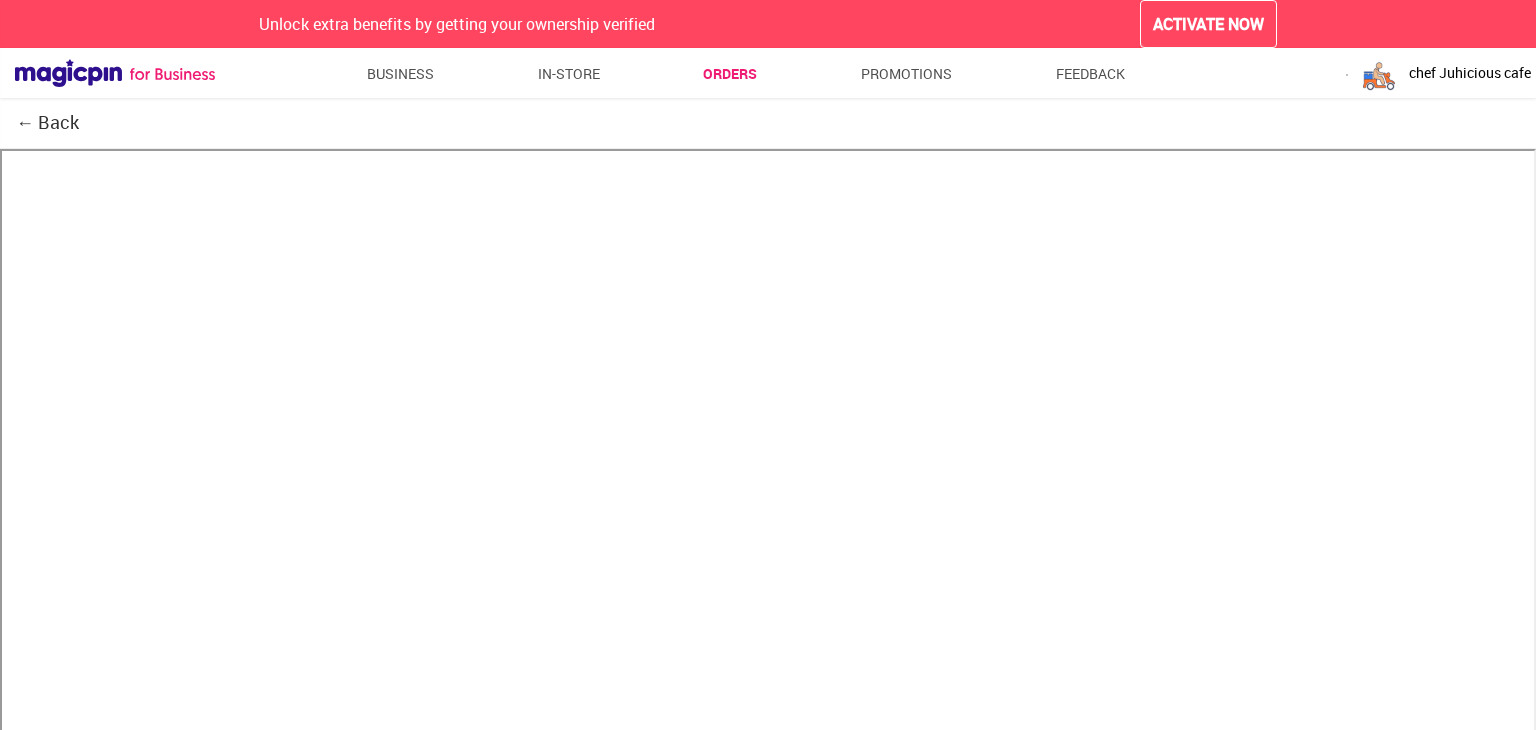 click on "← Back" at bounding box center (47, 123) 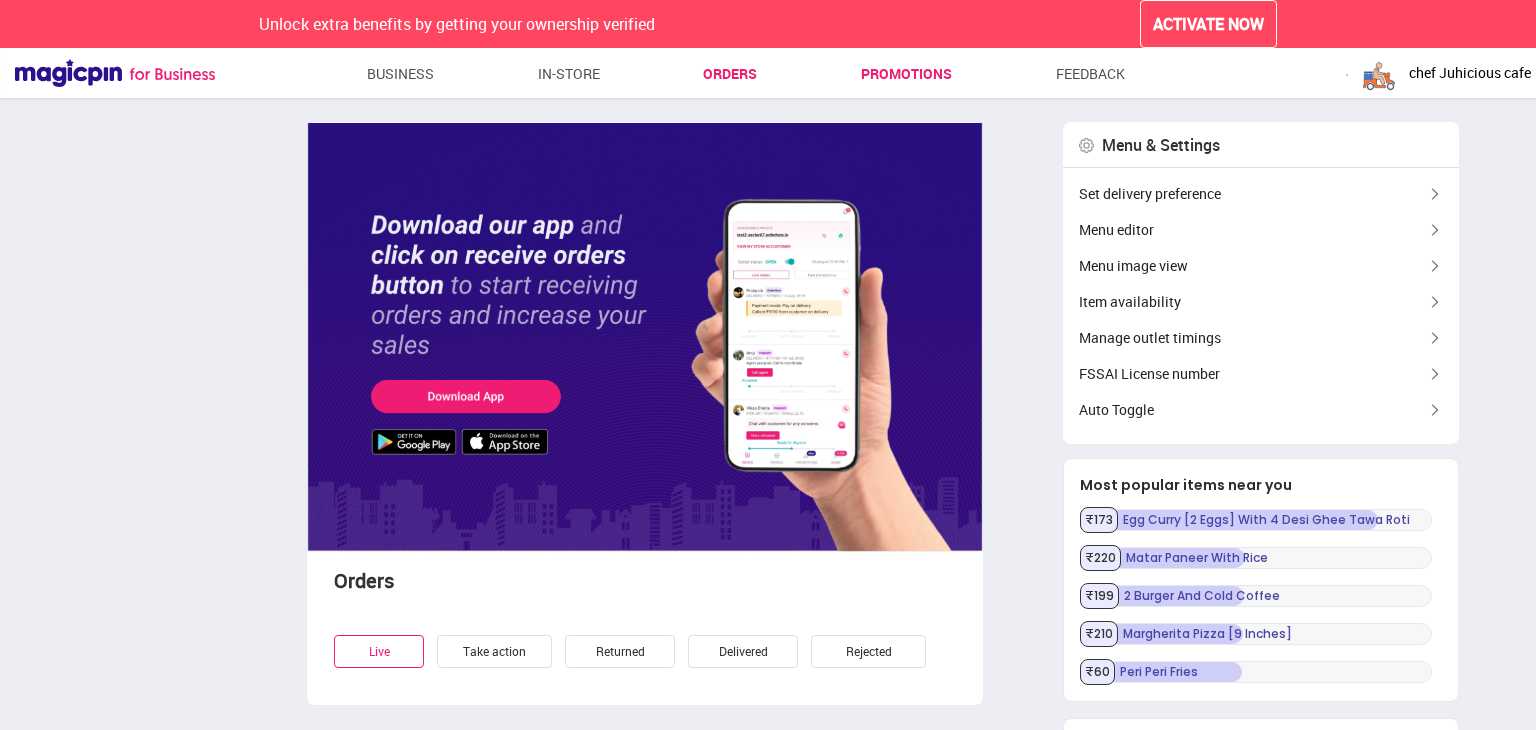click on "Promotions" at bounding box center (906, 74) 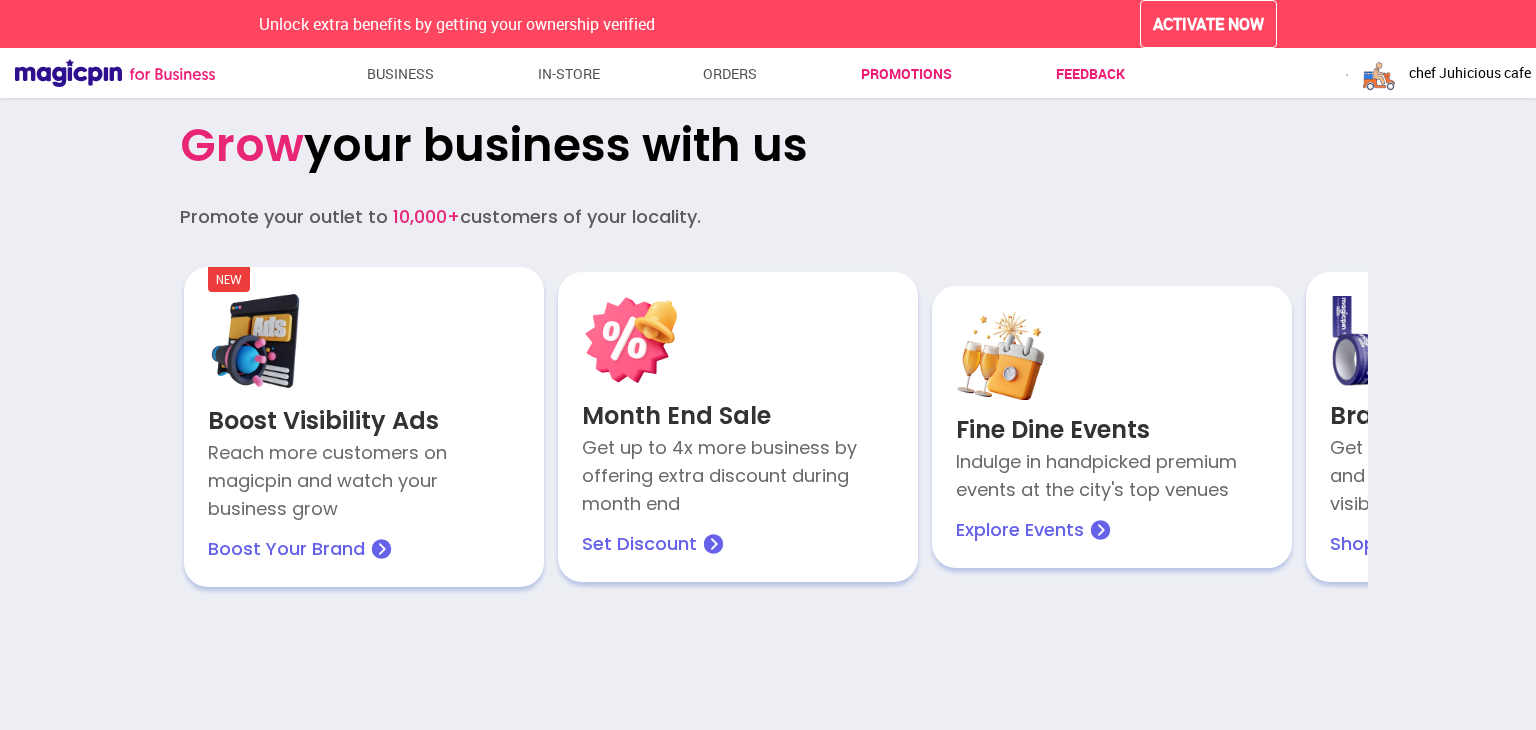 click on "Feedback" at bounding box center (1090, 74) 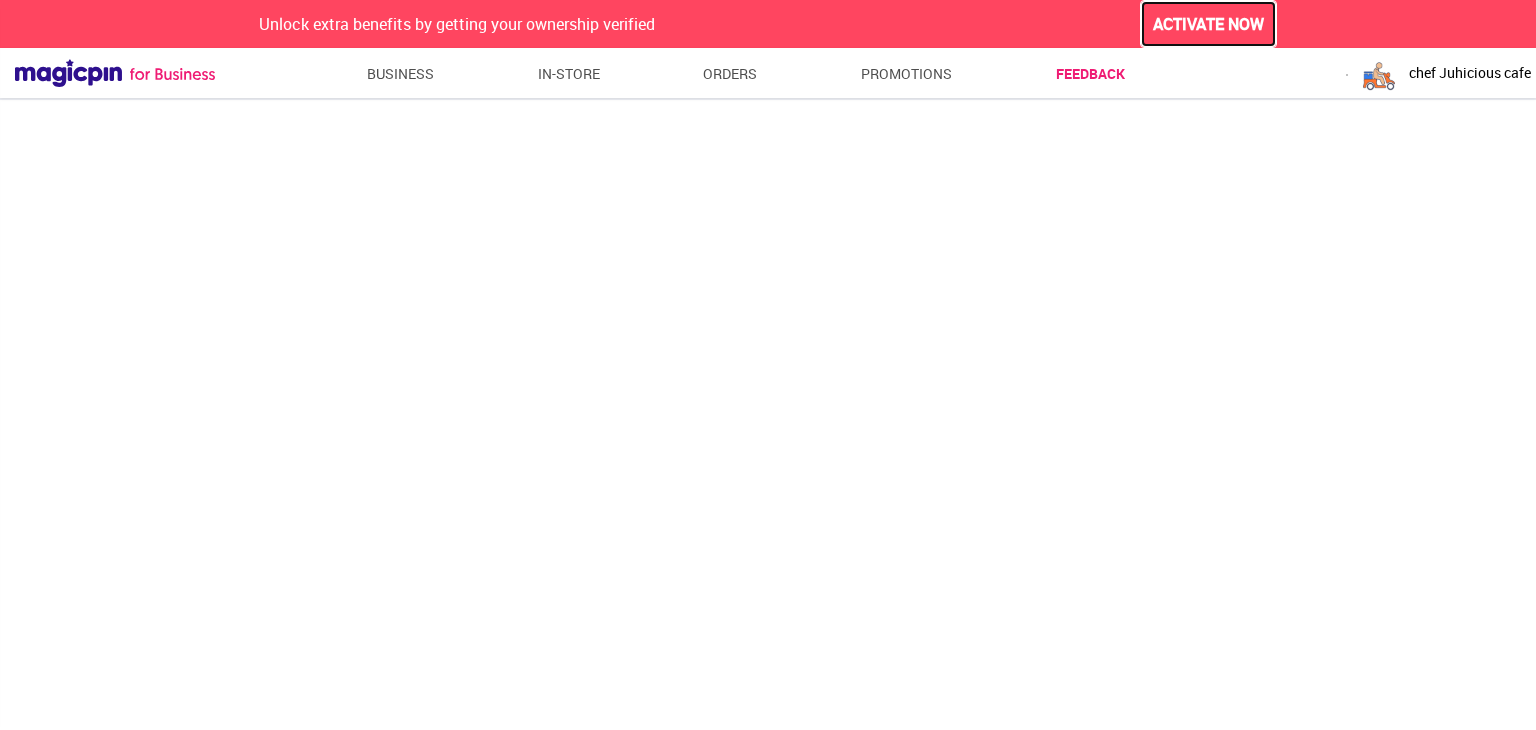 click on "ACTIVATE NOW" at bounding box center (1208, 24) 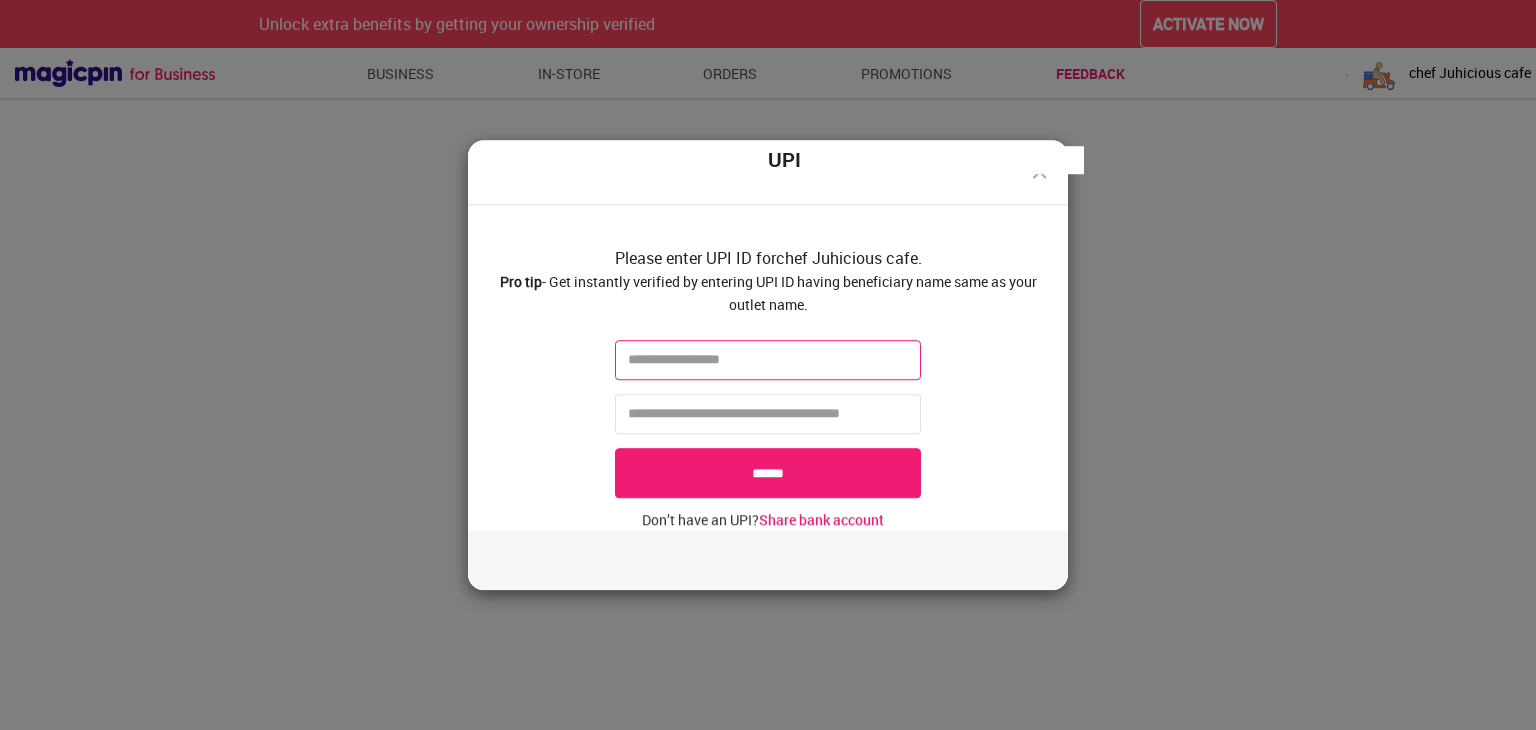 click at bounding box center (768, 360) 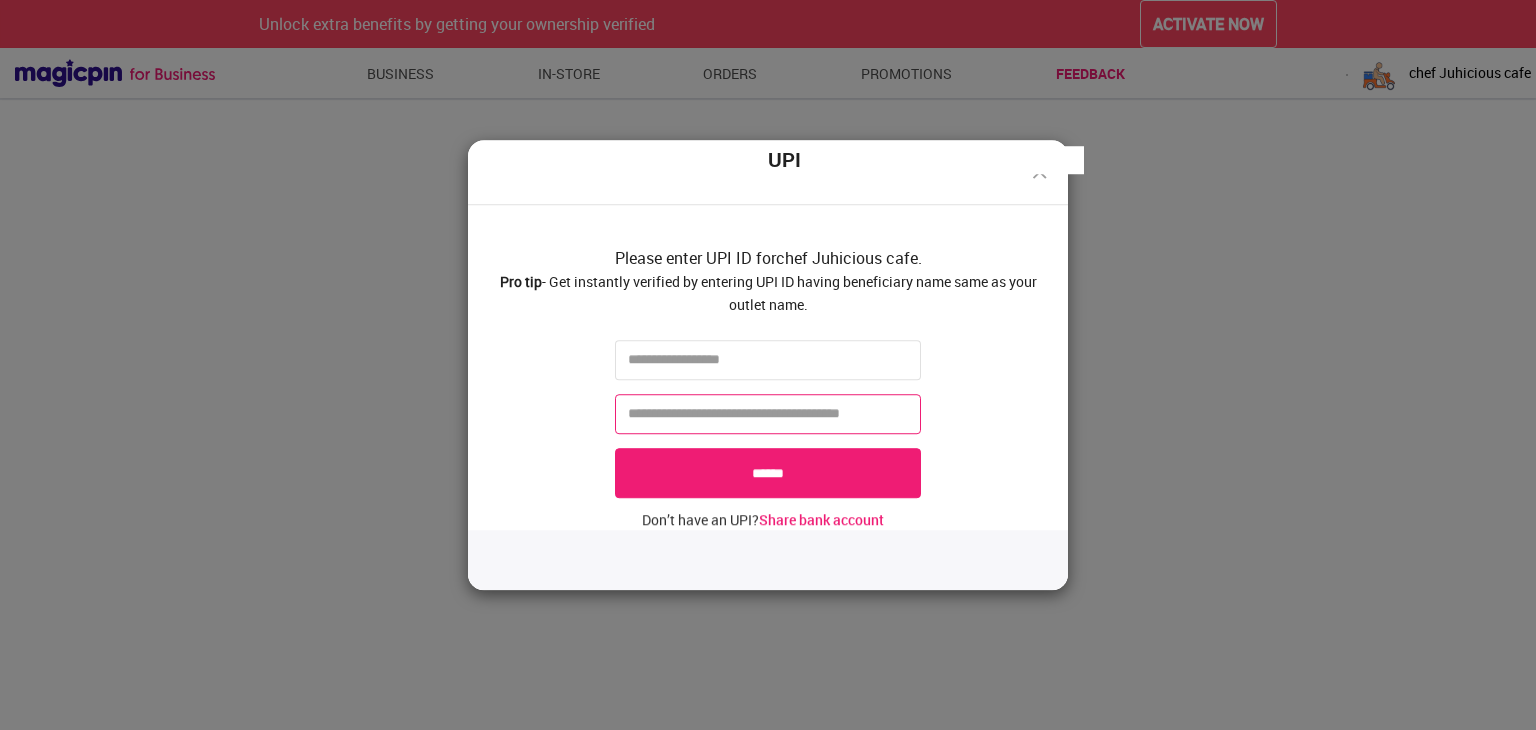 click at bounding box center [768, 414] 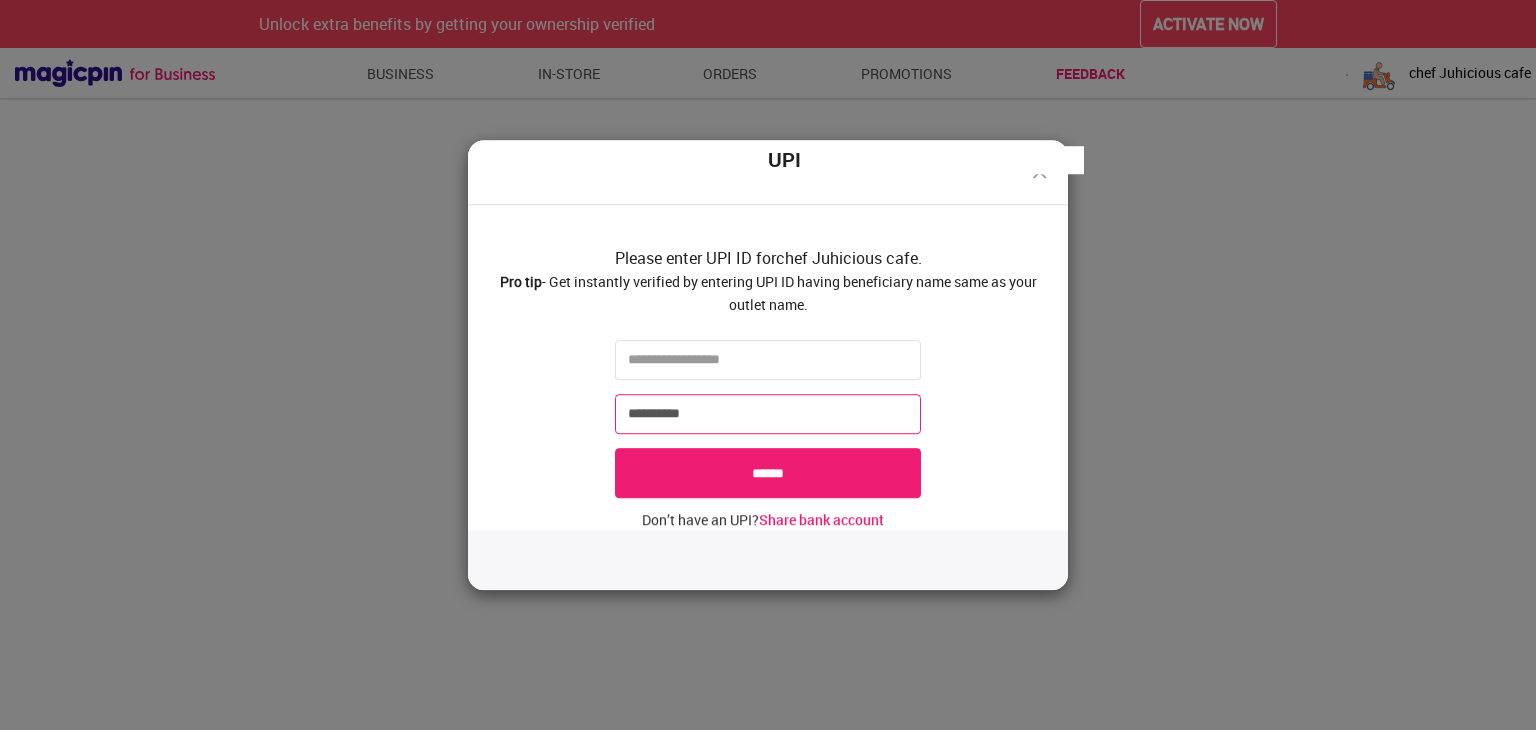 type on "**********" 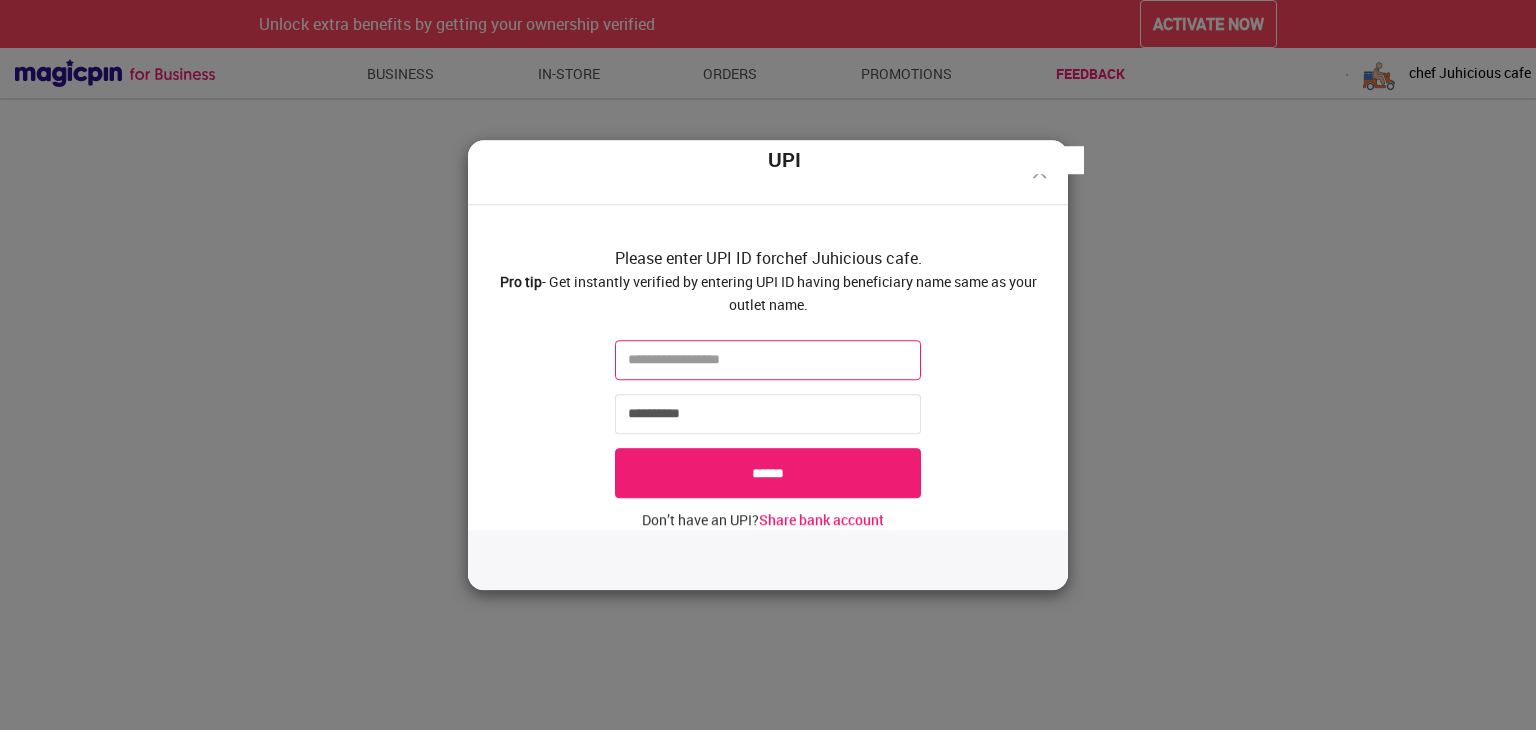 click at bounding box center (768, 360) 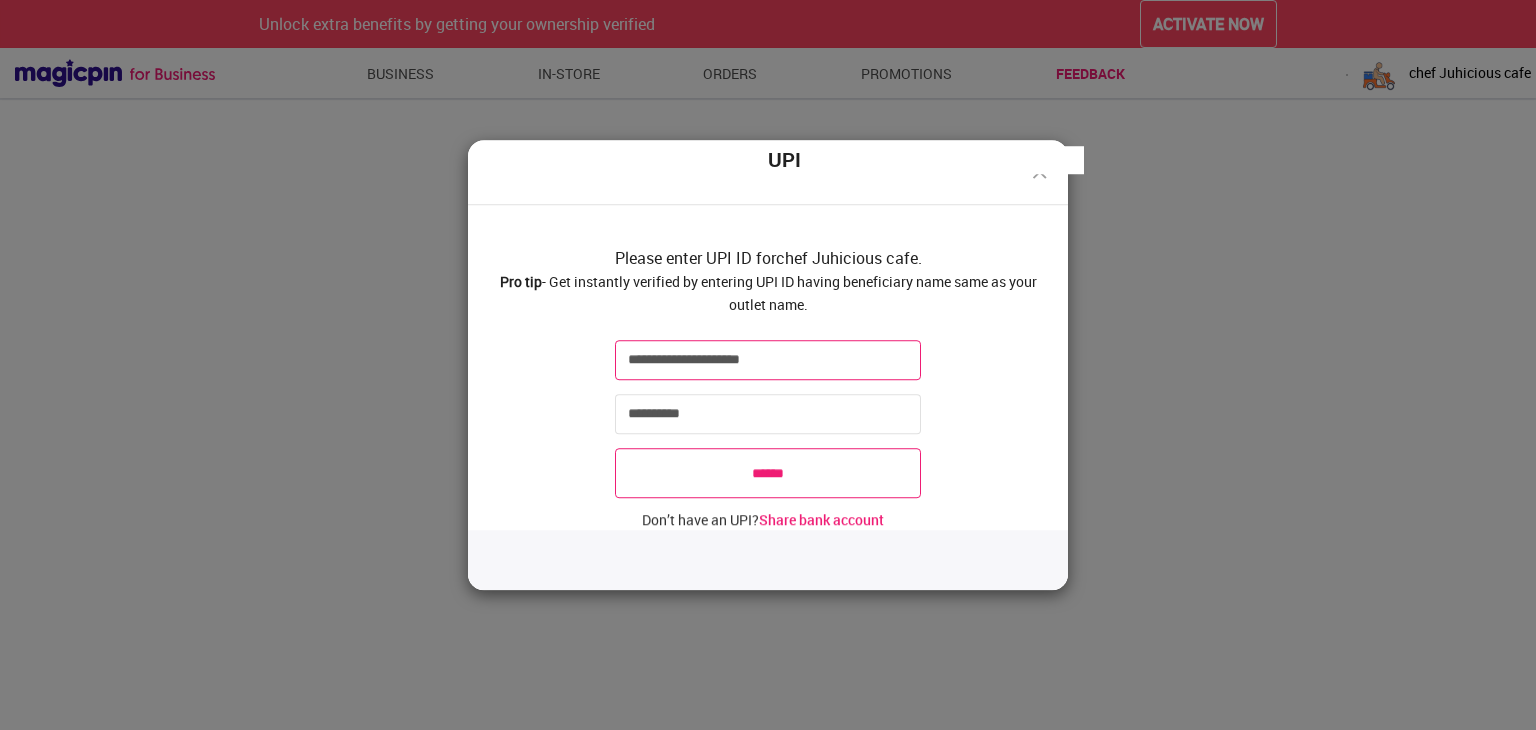 type on "**********" 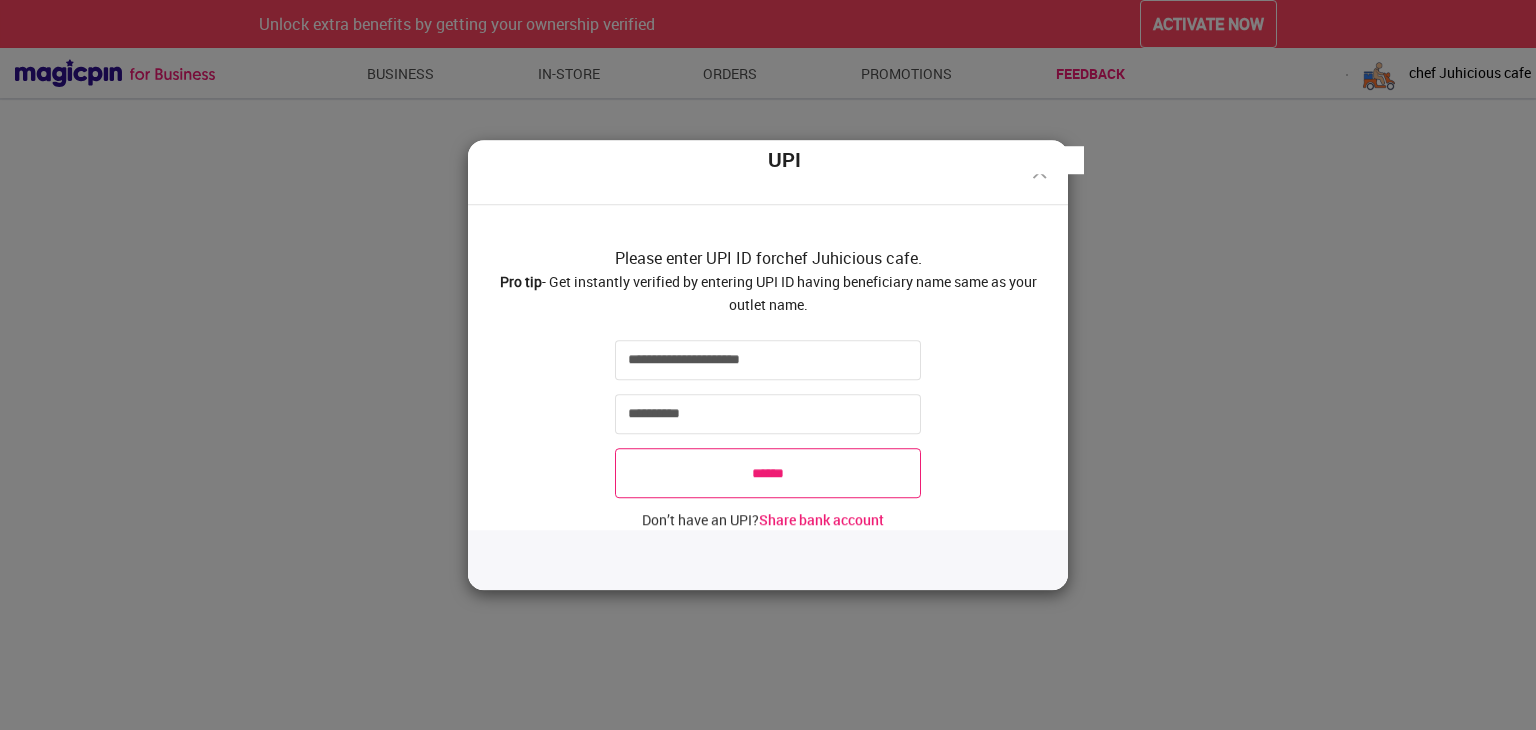 click on "******" at bounding box center [768, 473] 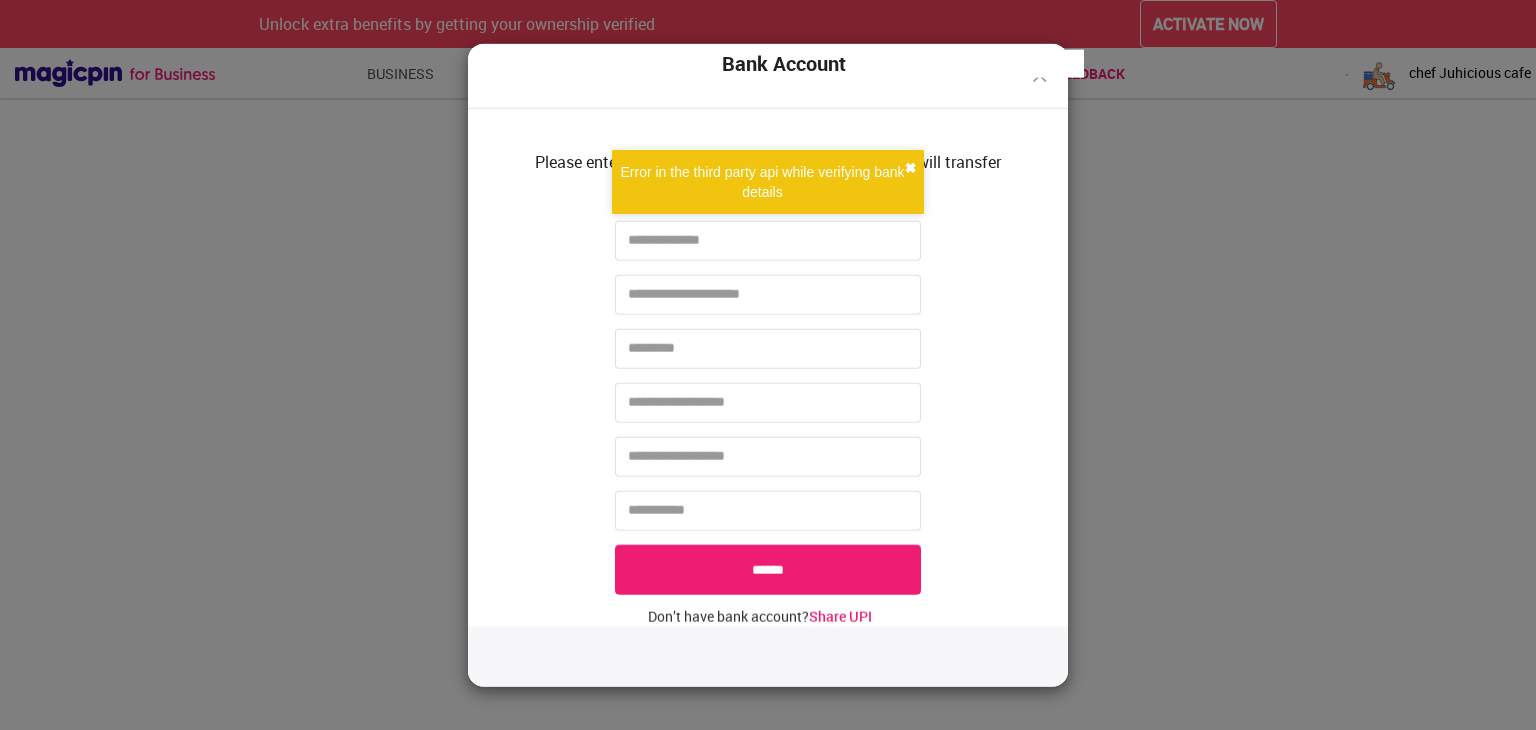 click on "✖" at bounding box center (910, 168) 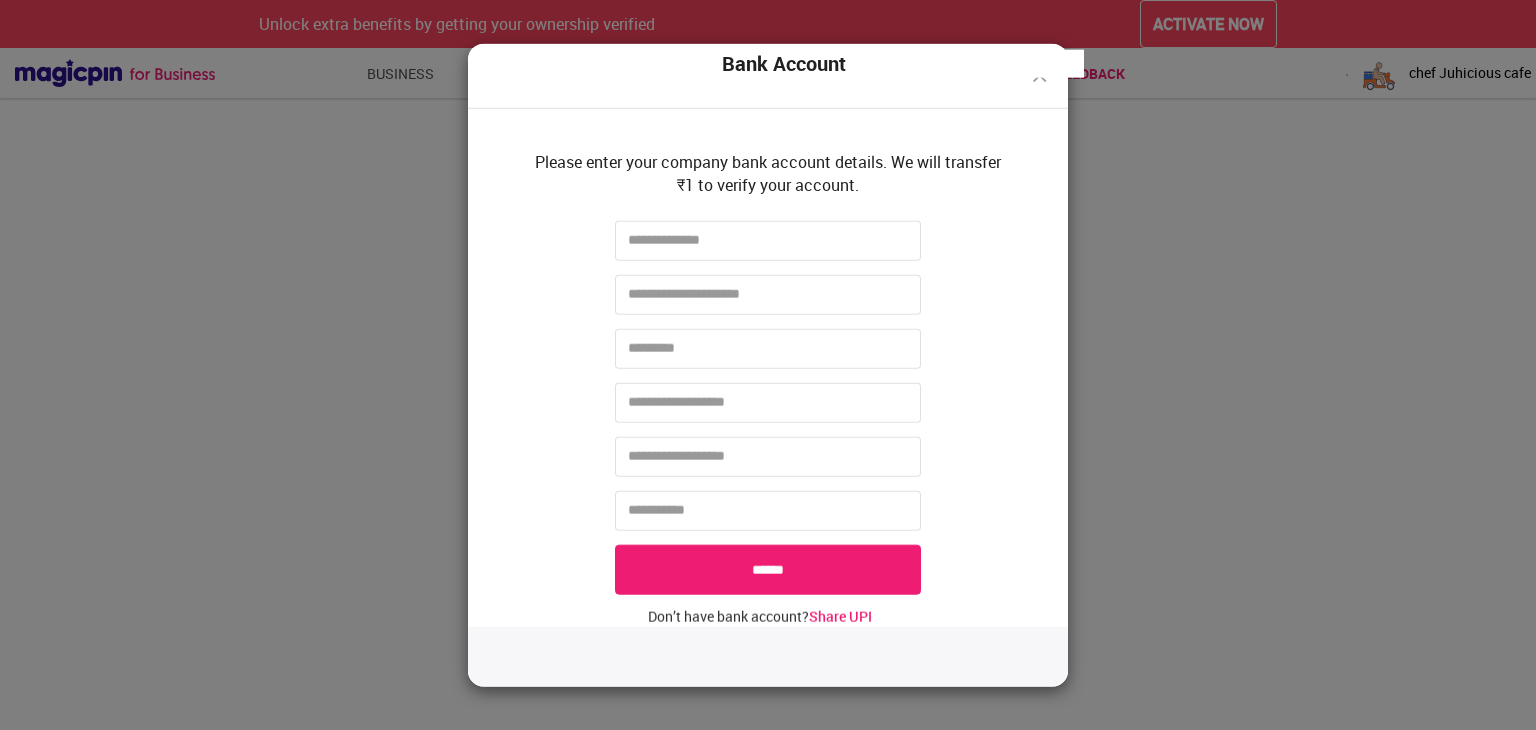 click on "Share UPI" at bounding box center (840, 615) 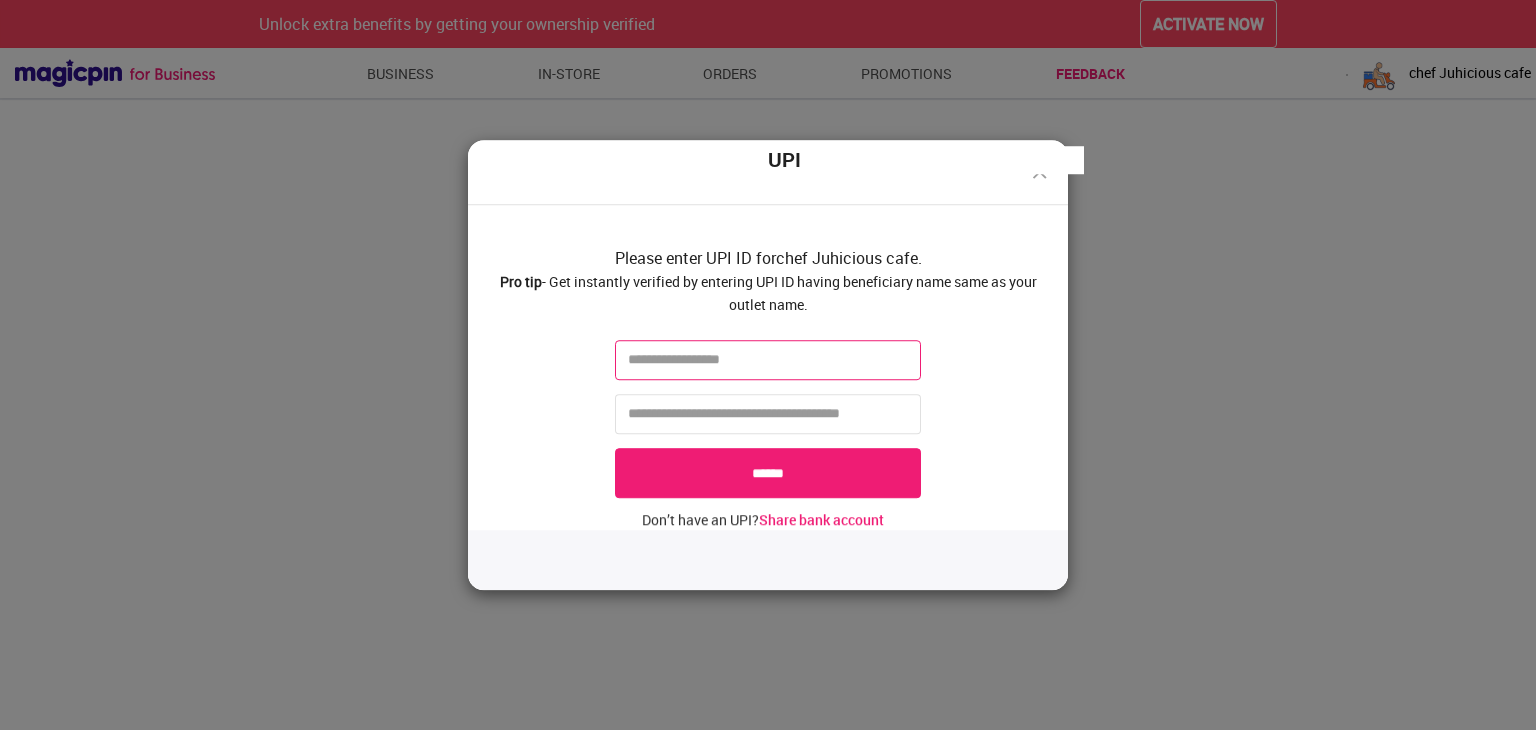 click at bounding box center [768, 360] 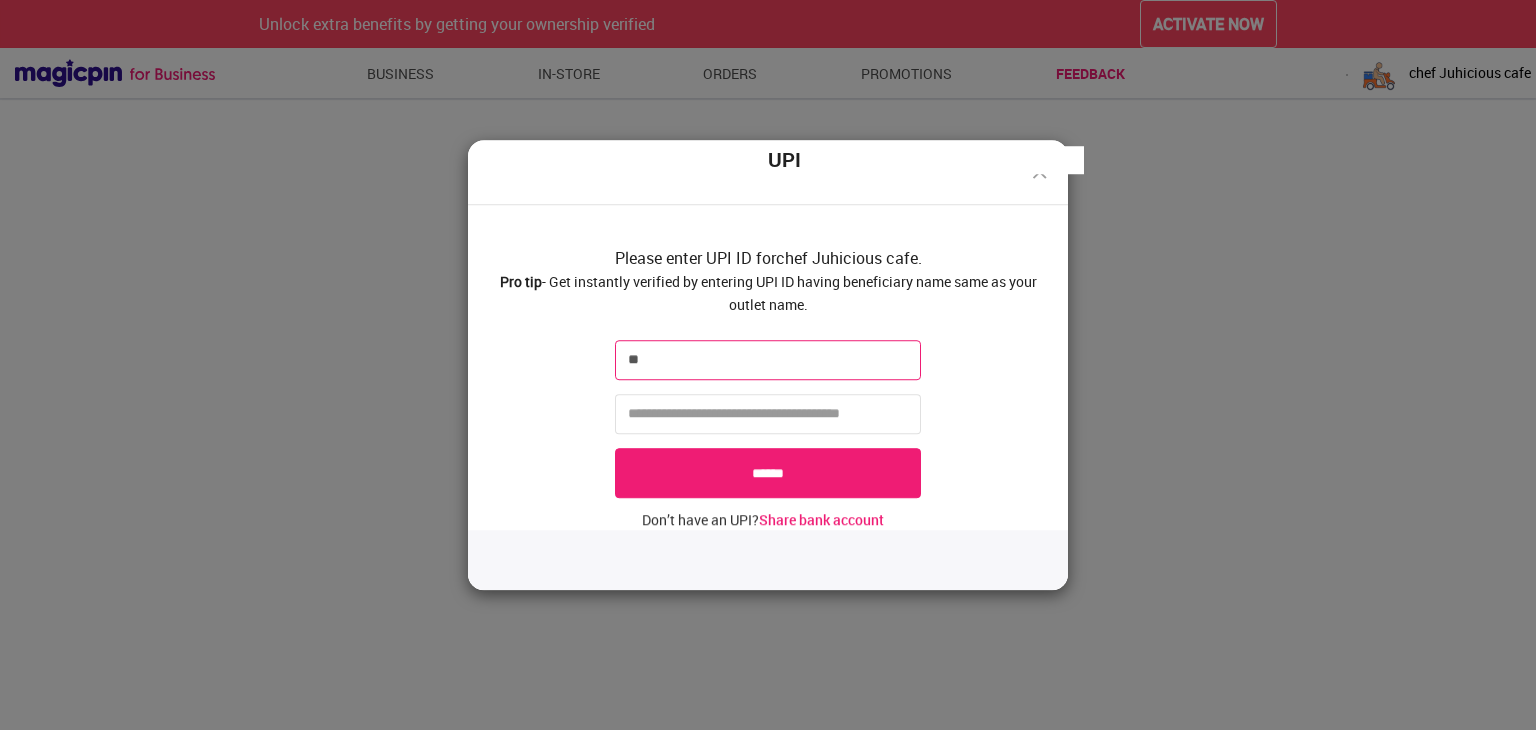type on "*" 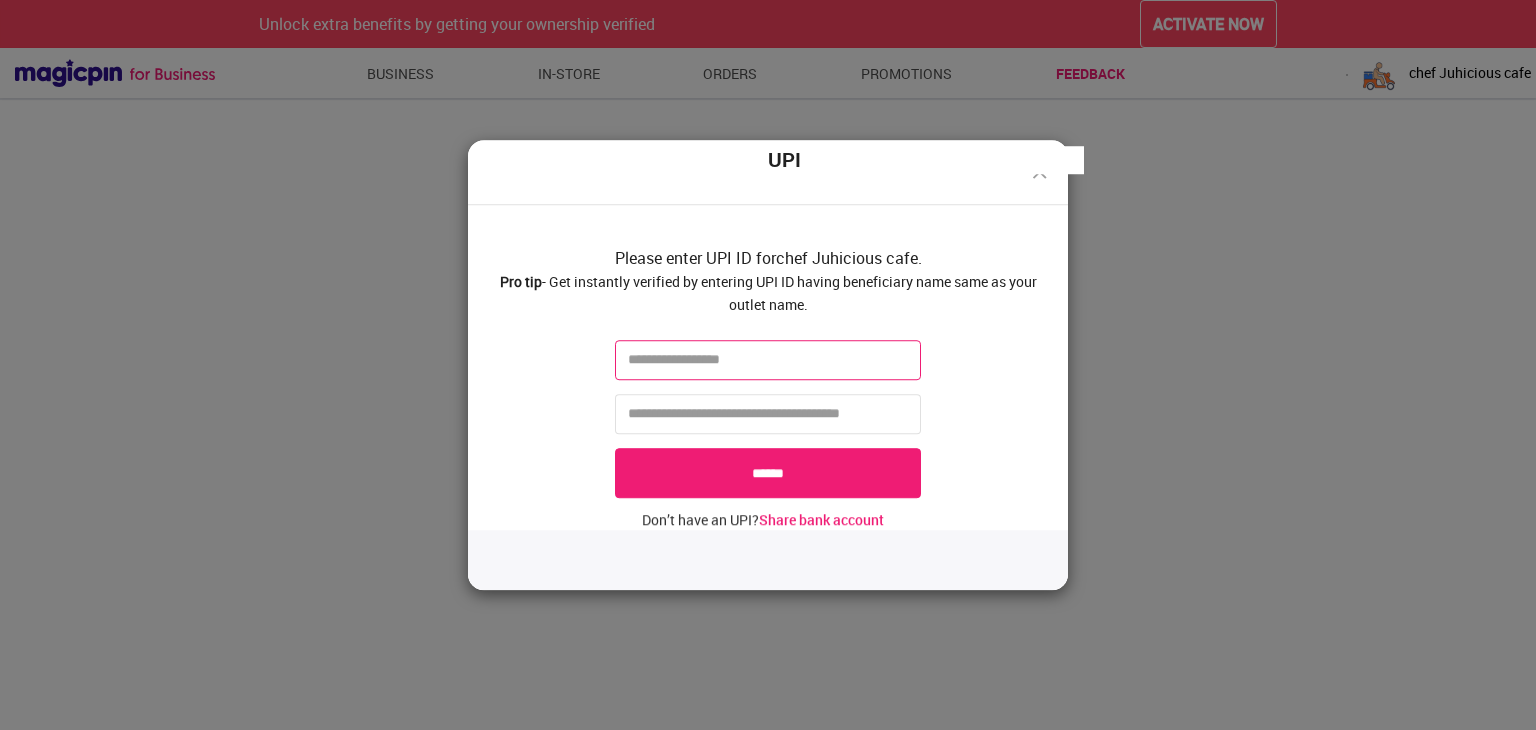 paste on "**********" 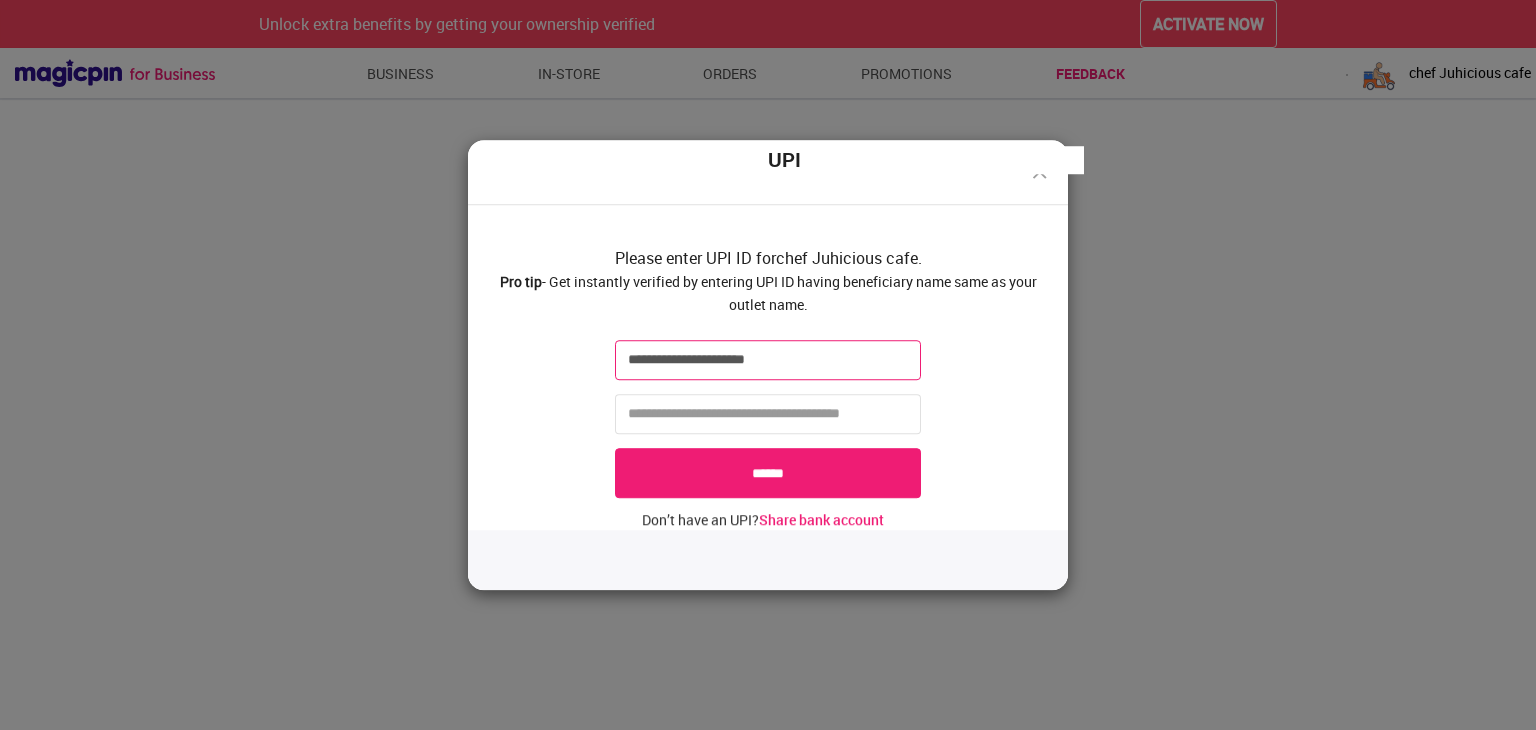 type on "**********" 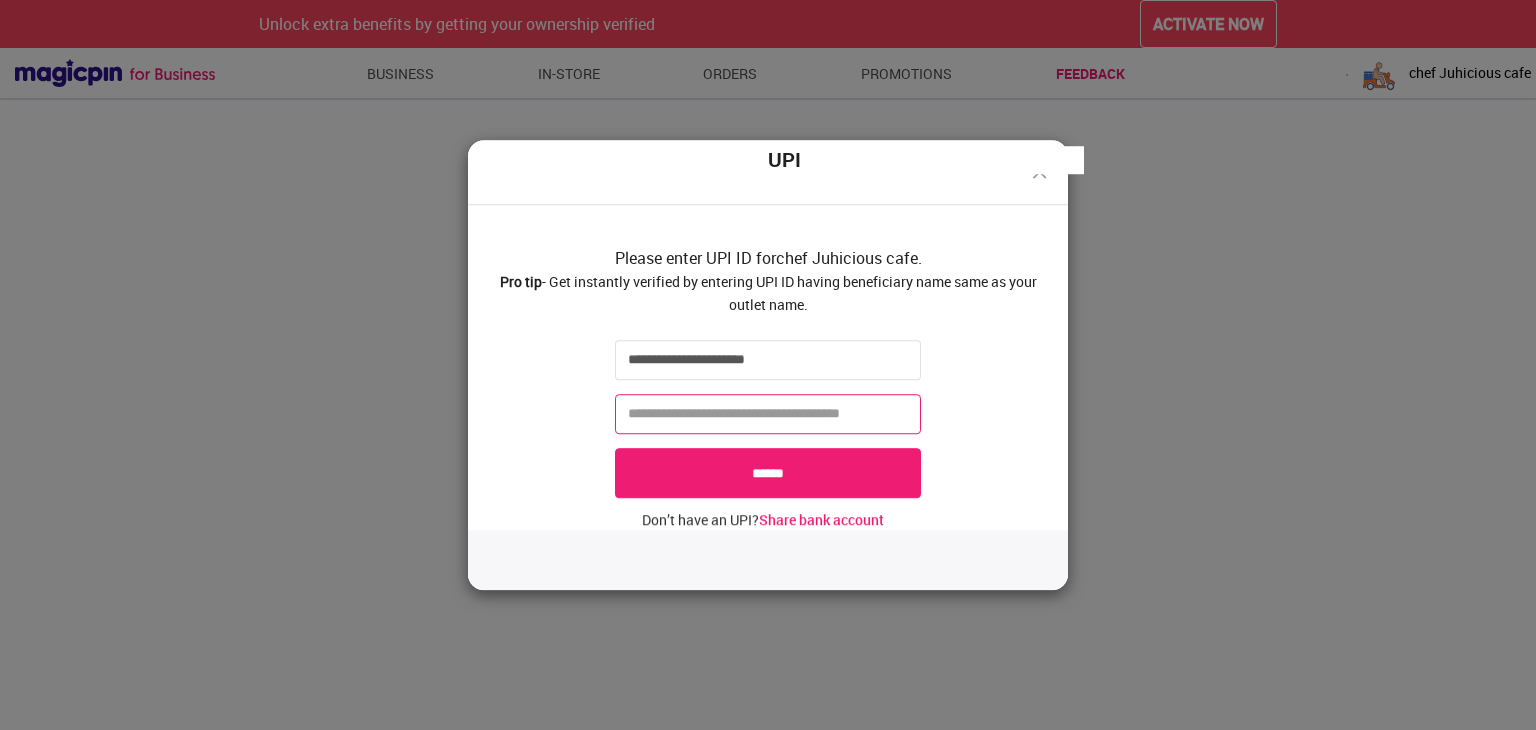 click at bounding box center [768, 414] 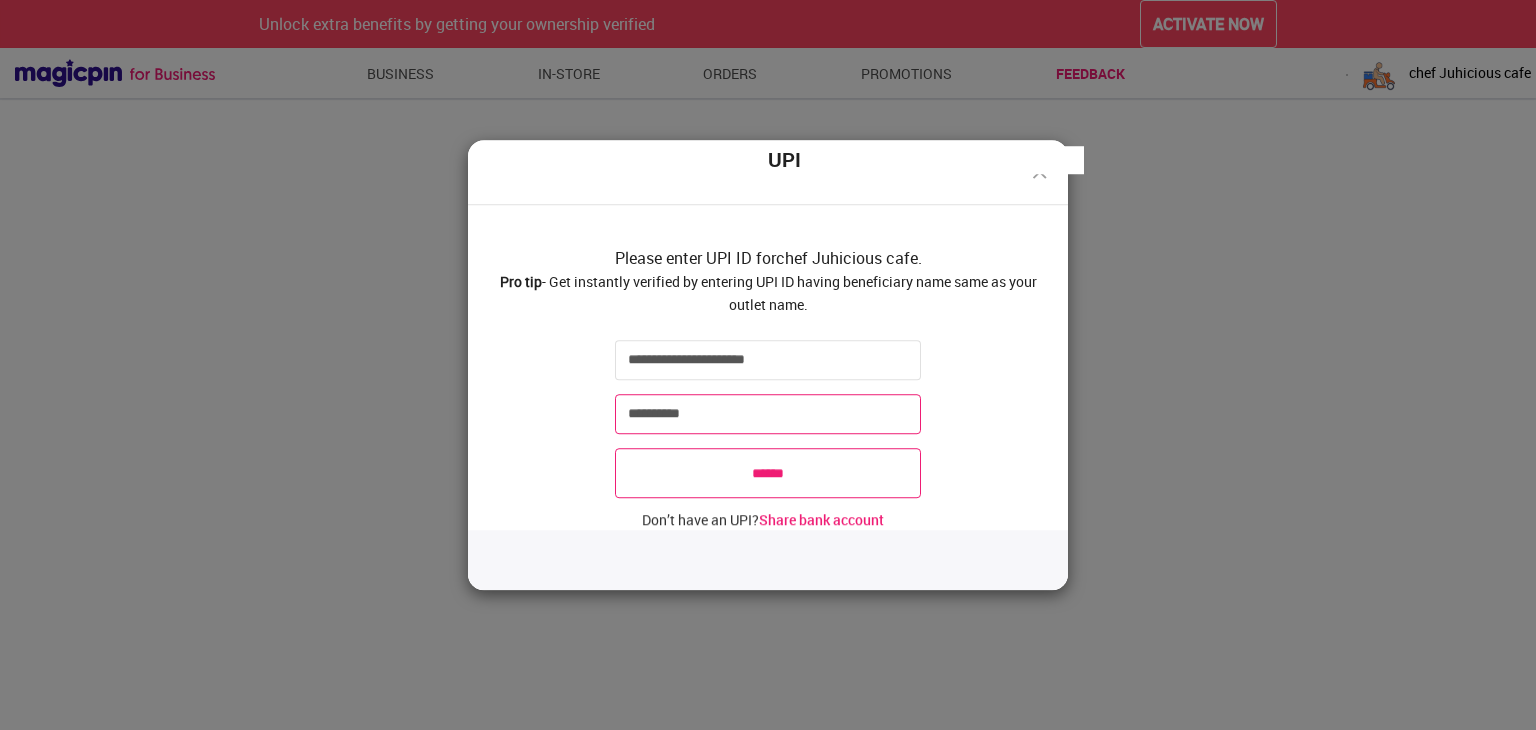 type on "**********" 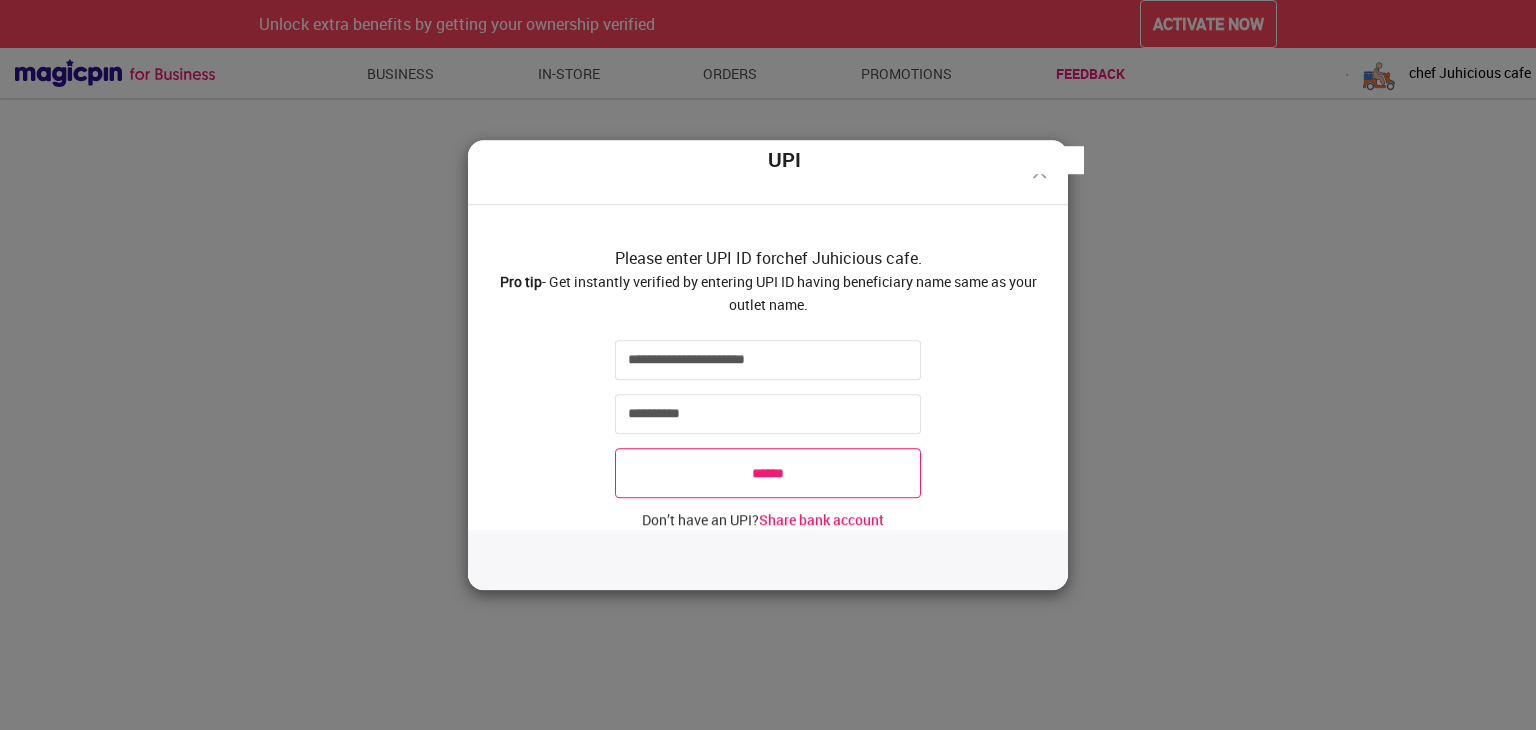 click on "******" at bounding box center [768, 473] 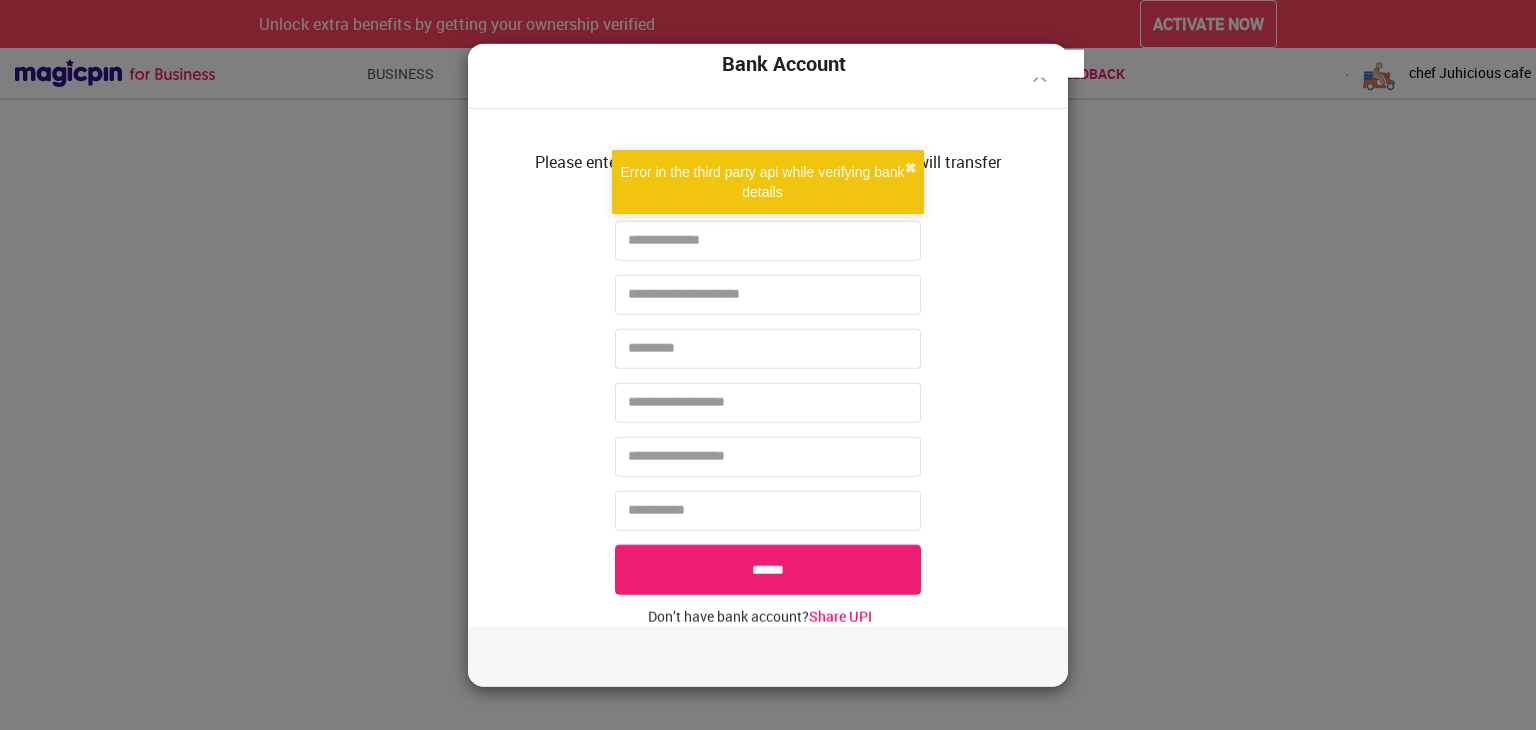 click on "Share UPI" at bounding box center (840, 615) 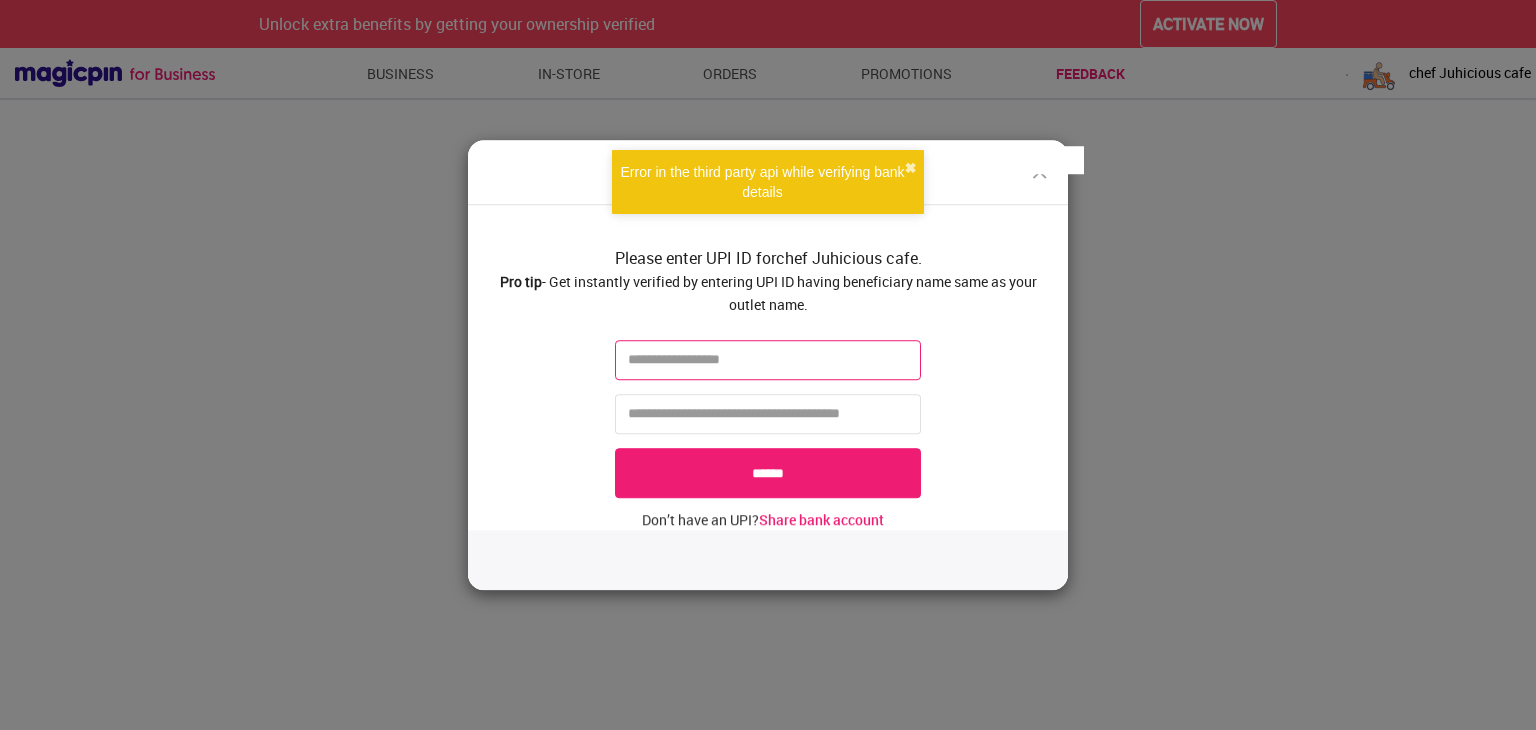 click at bounding box center (768, 360) 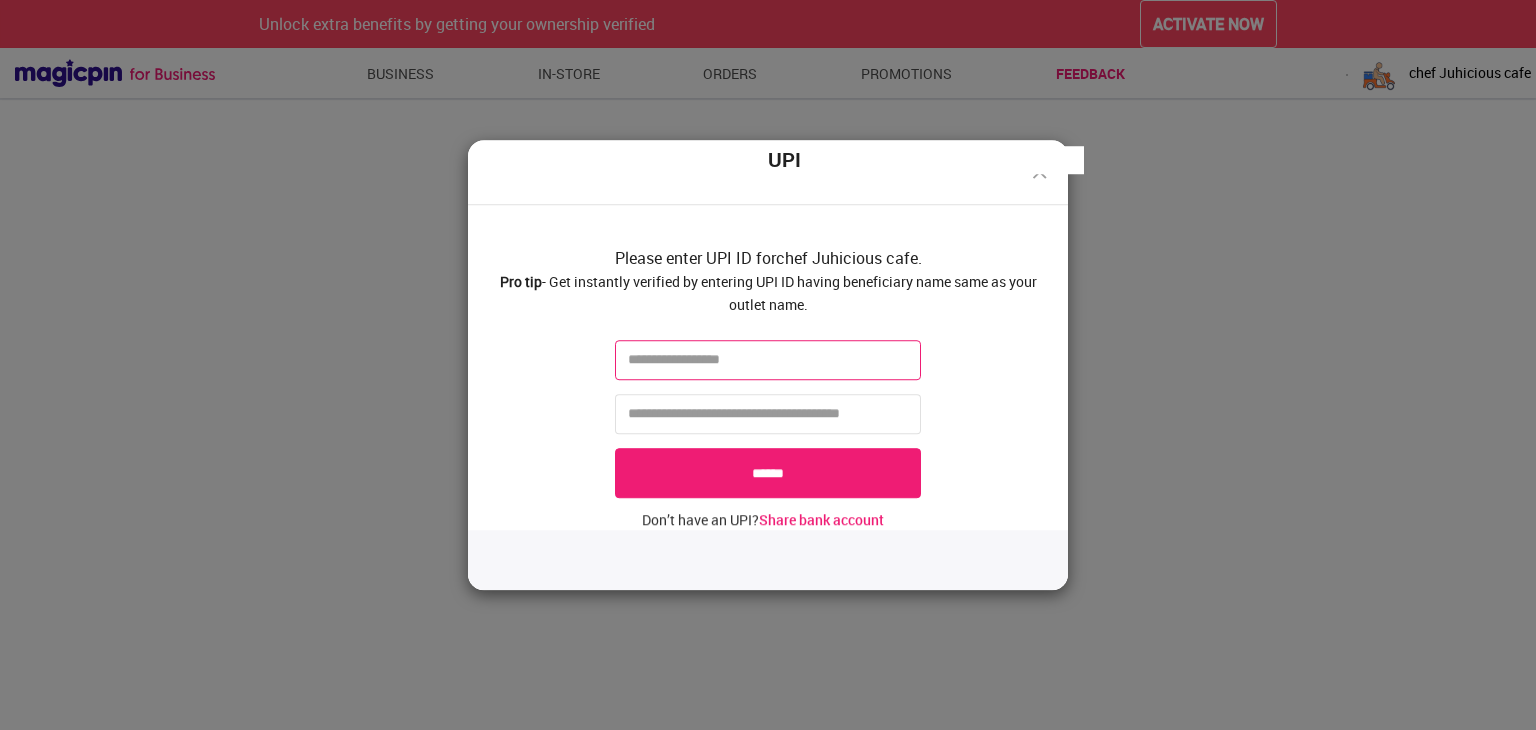 paste on "**********" 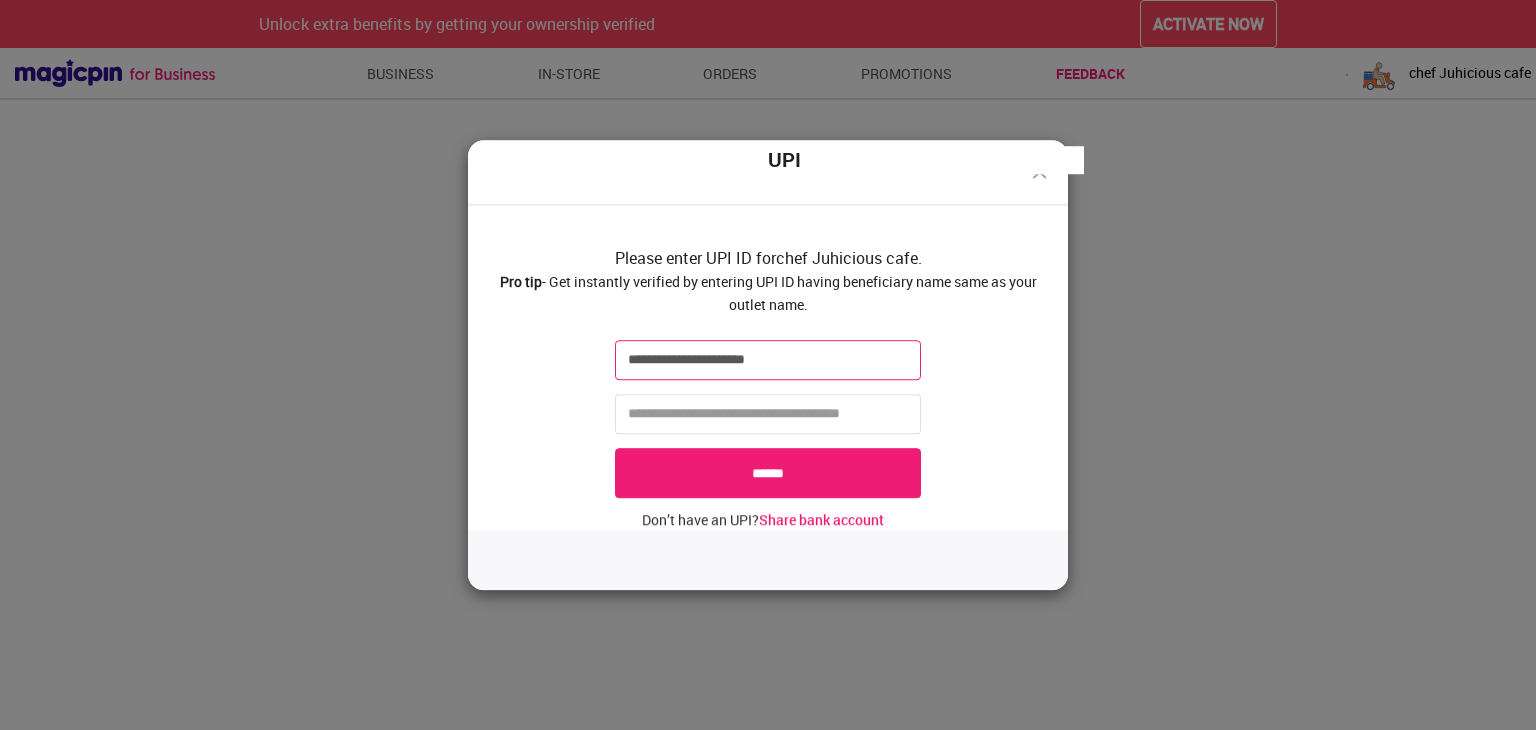 click on "**********" at bounding box center (768, 360) 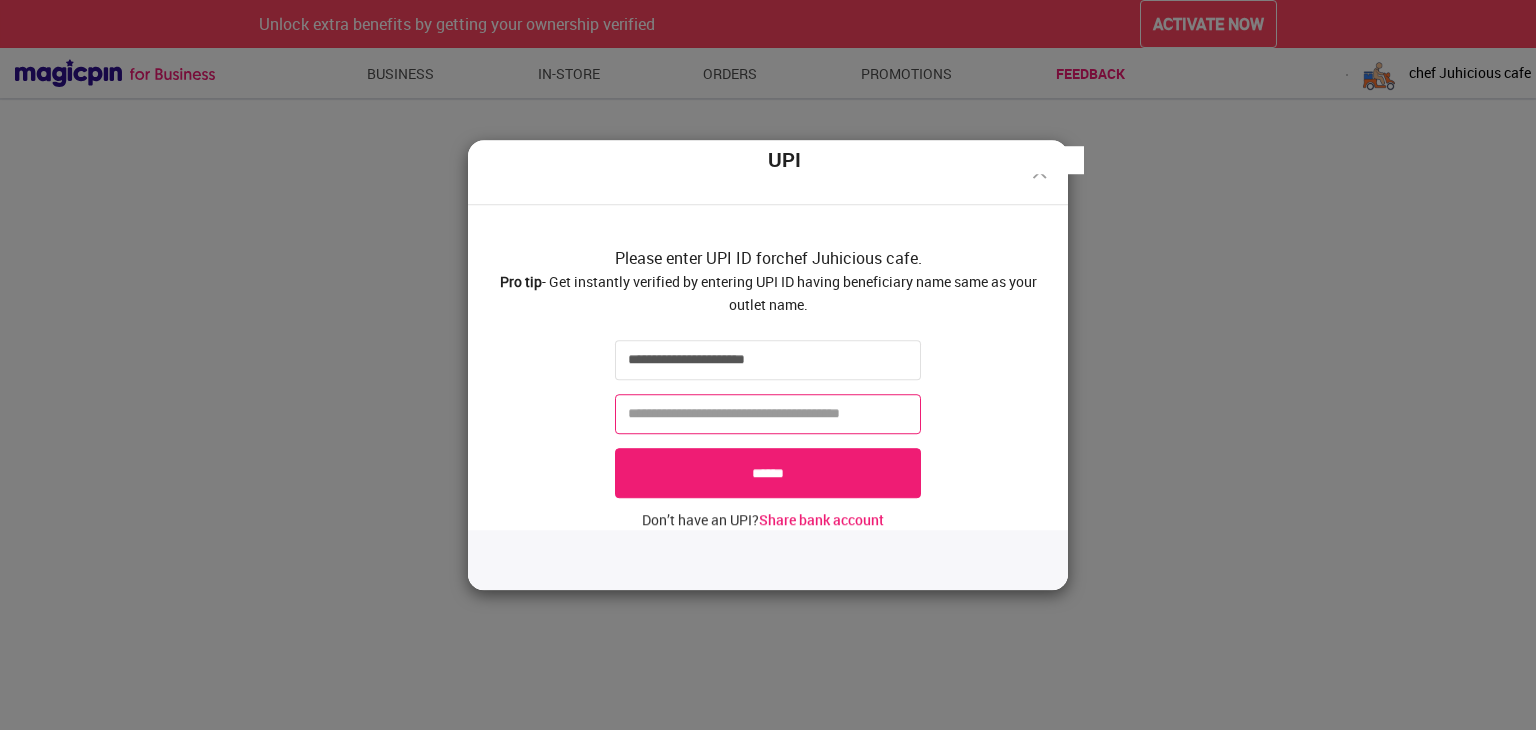 click at bounding box center [768, 414] 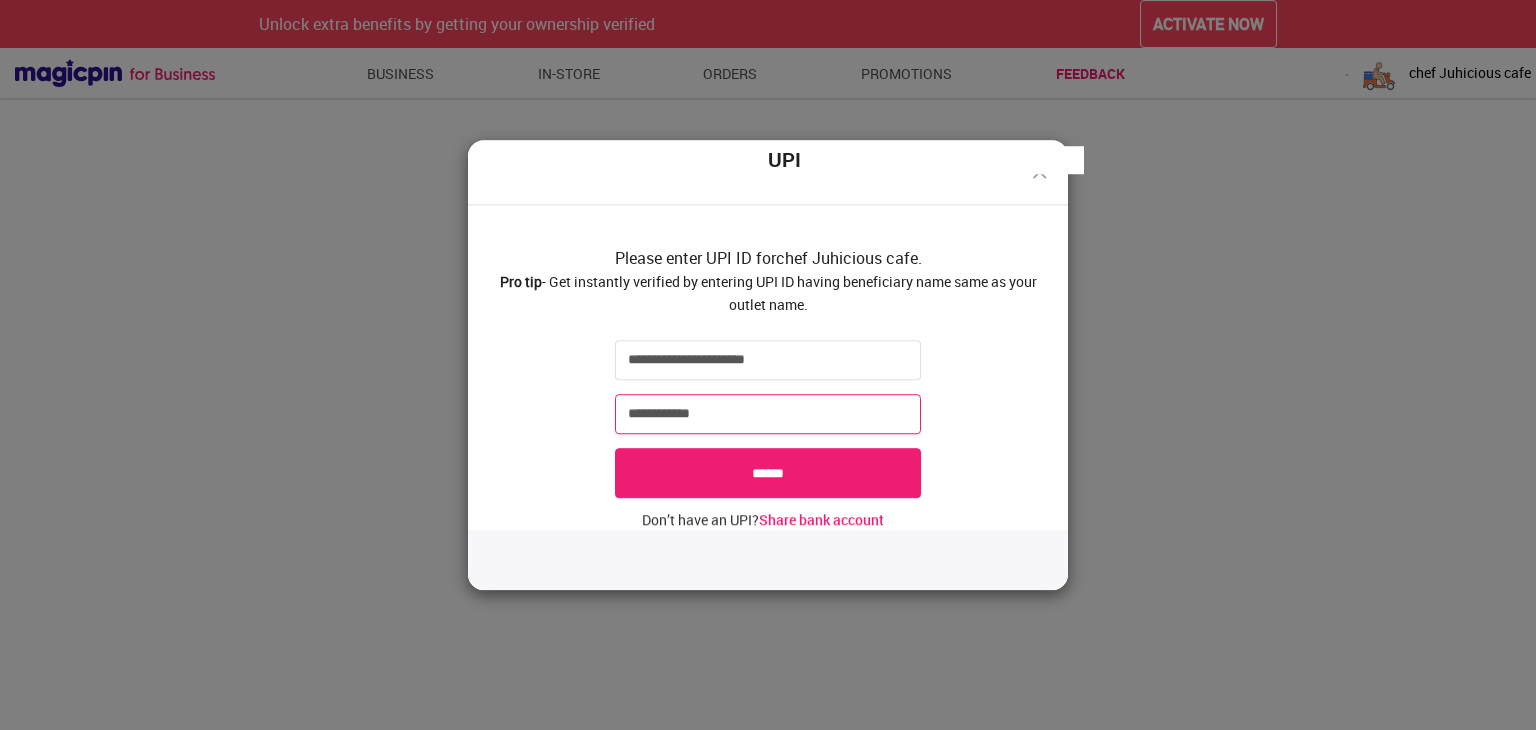 click on "**********" at bounding box center [768, 414] 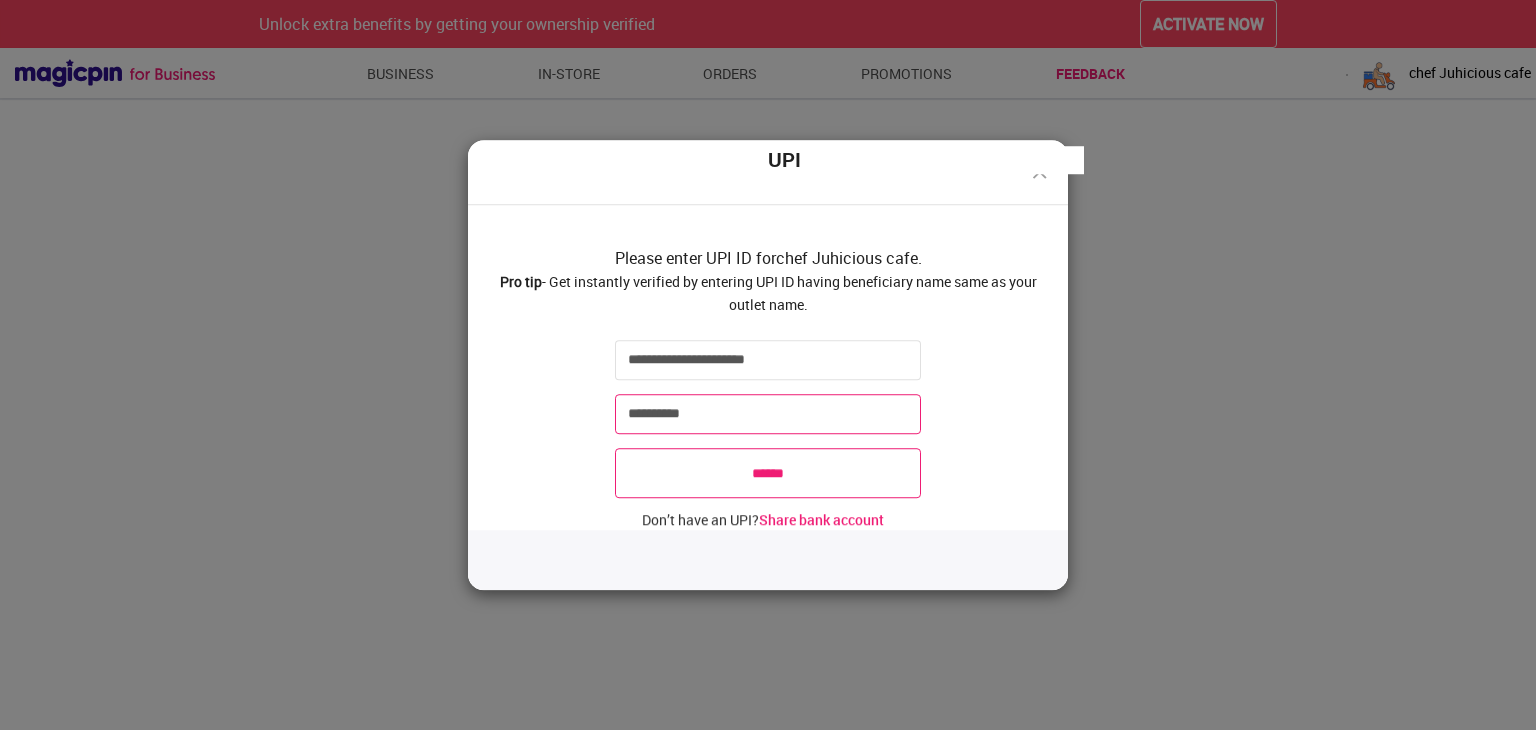 type on "**********" 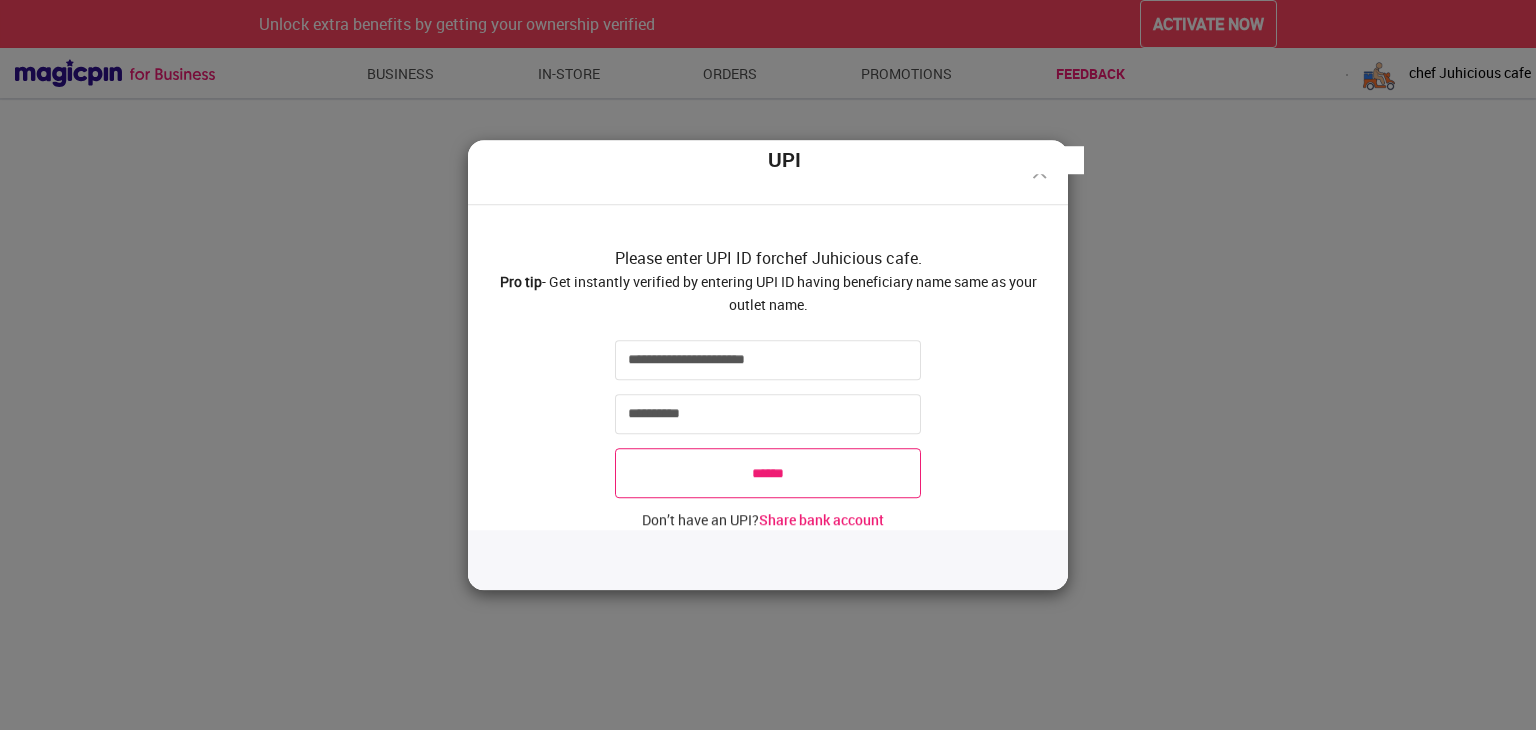 click on "******" at bounding box center (768, 473) 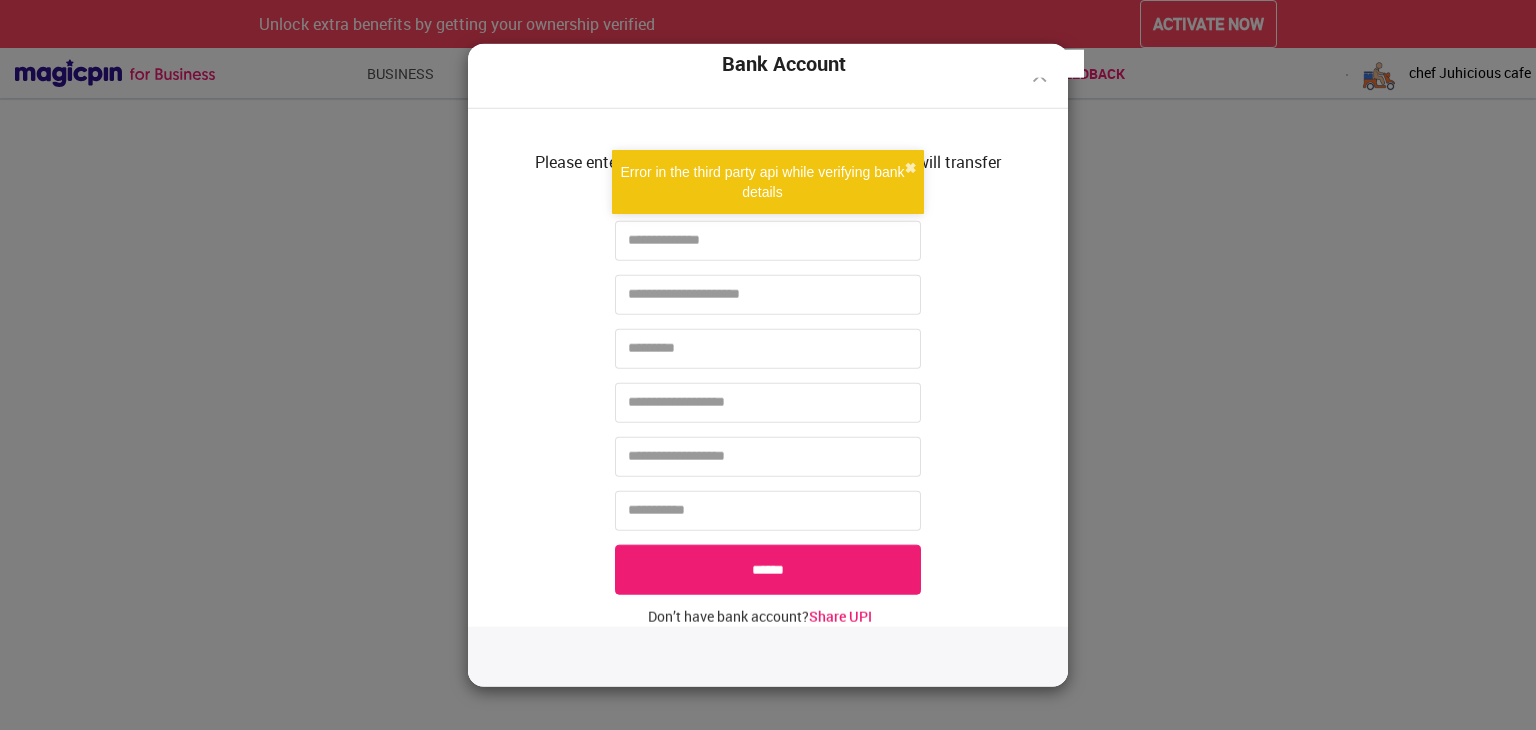 click on "Bank Account" at bounding box center [784, 63] 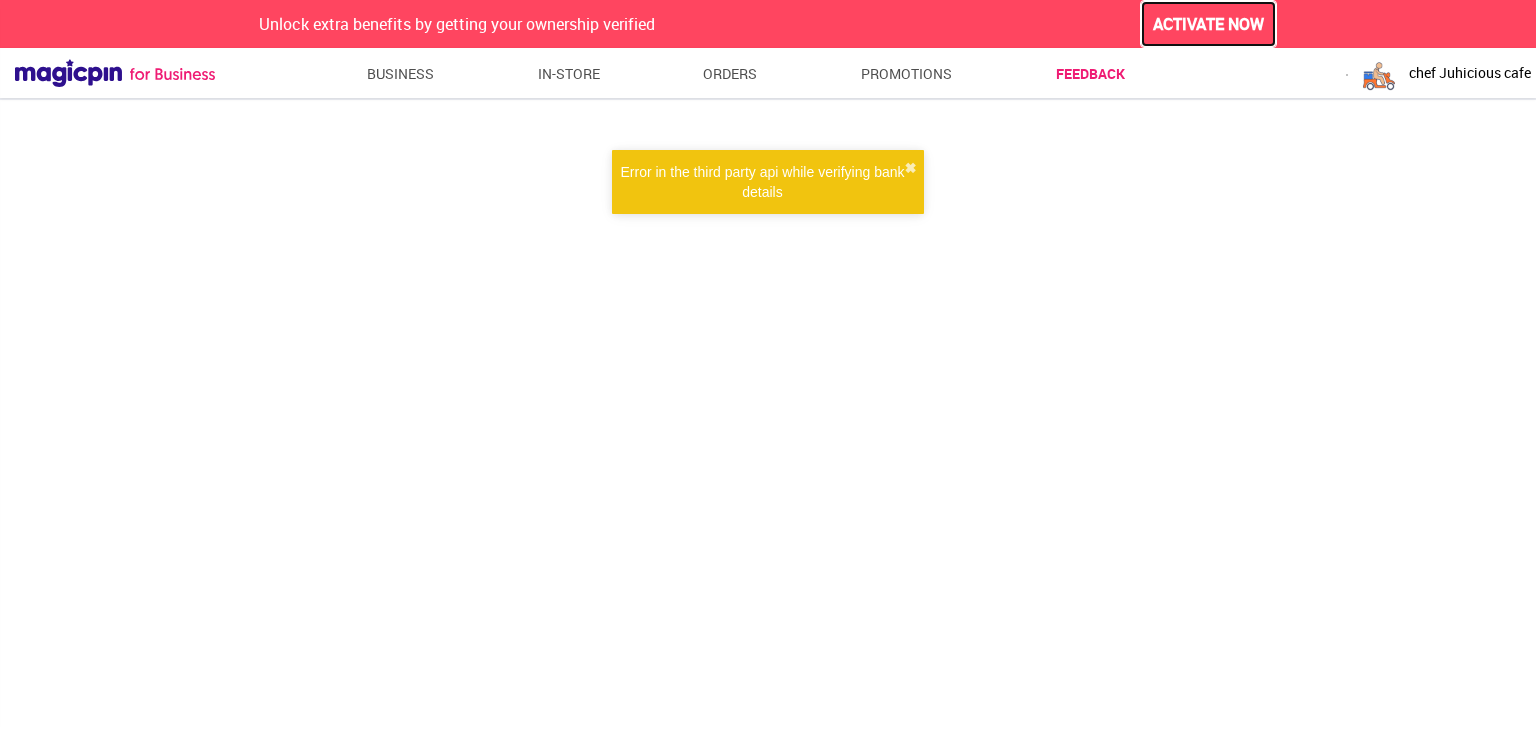 type 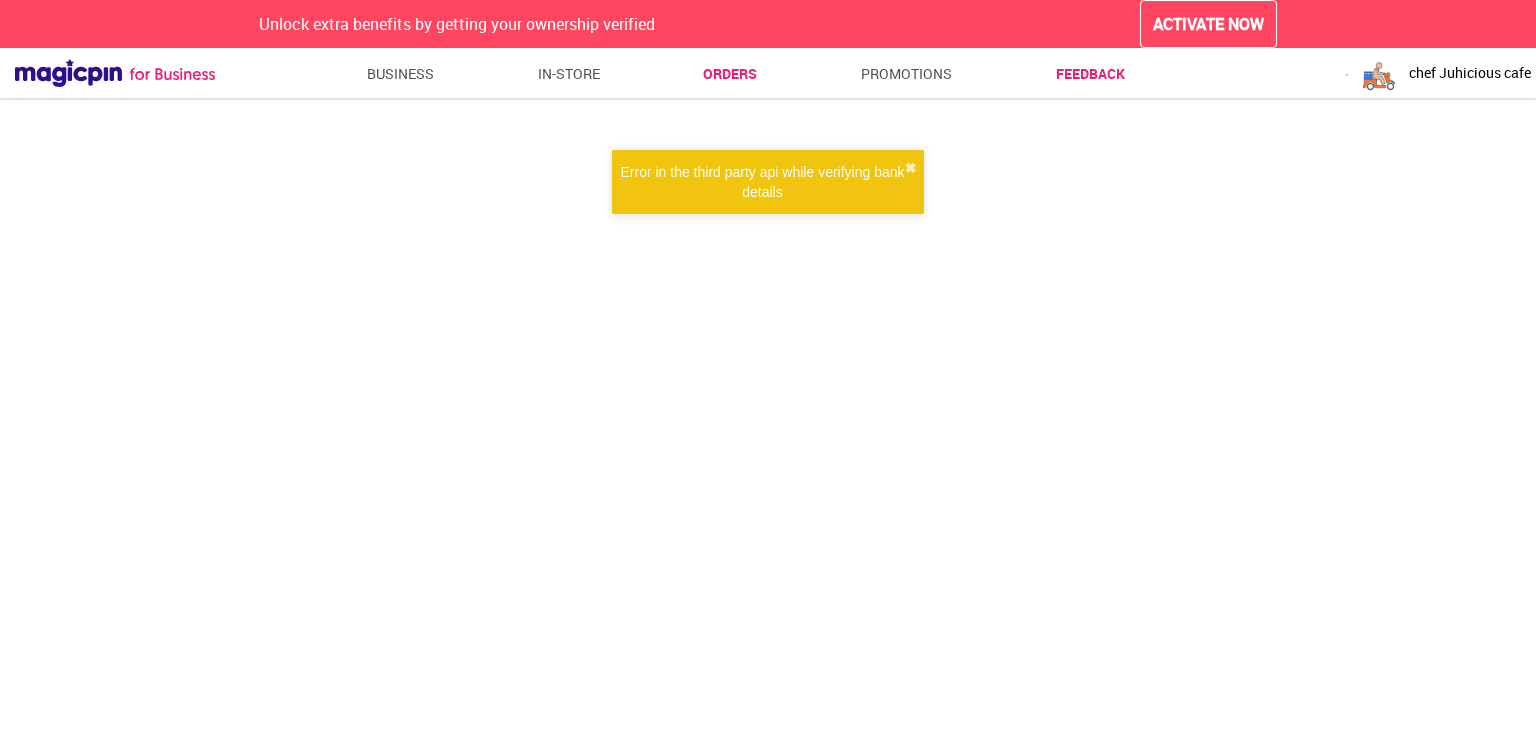 click on "Orders" at bounding box center (730, 74) 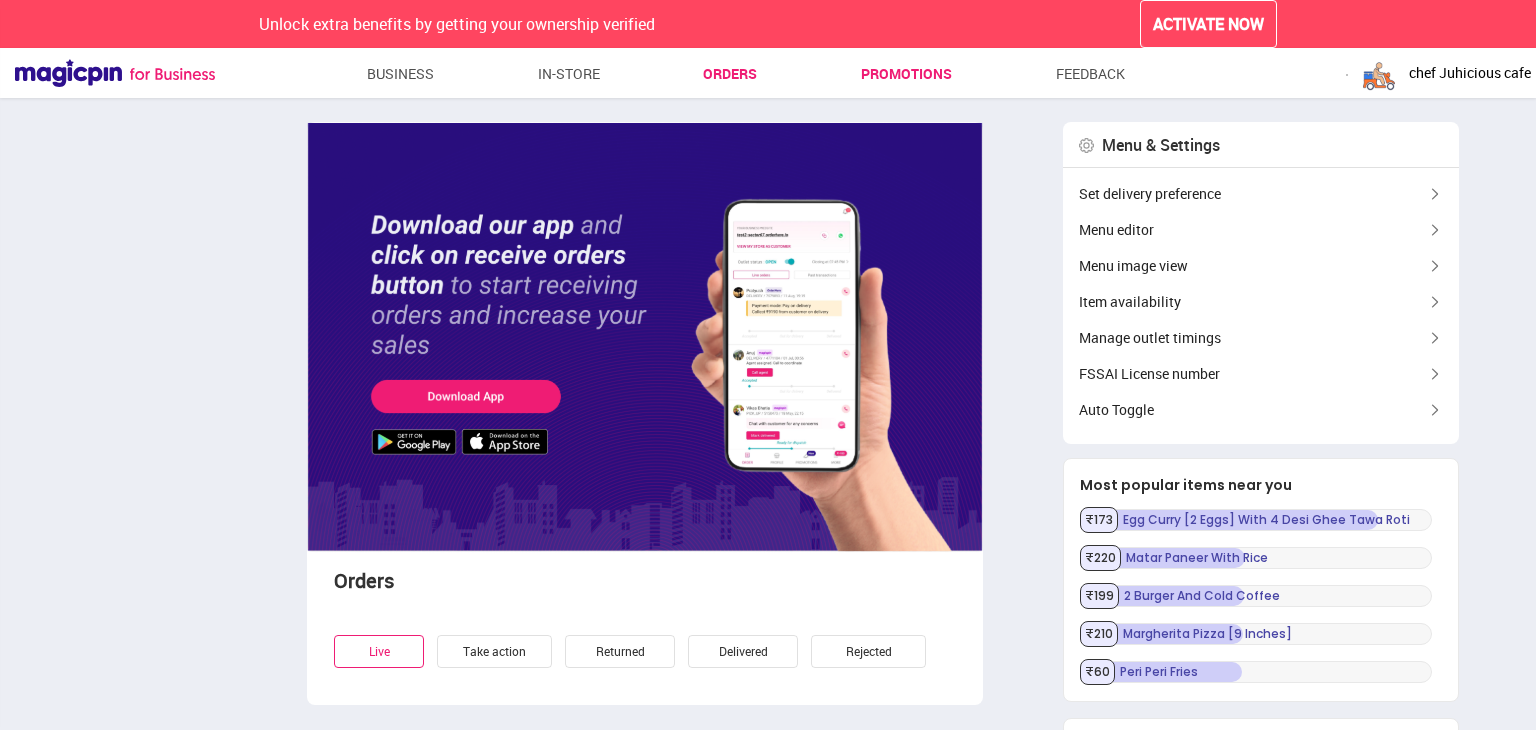 click on "Promotions" at bounding box center [906, 74] 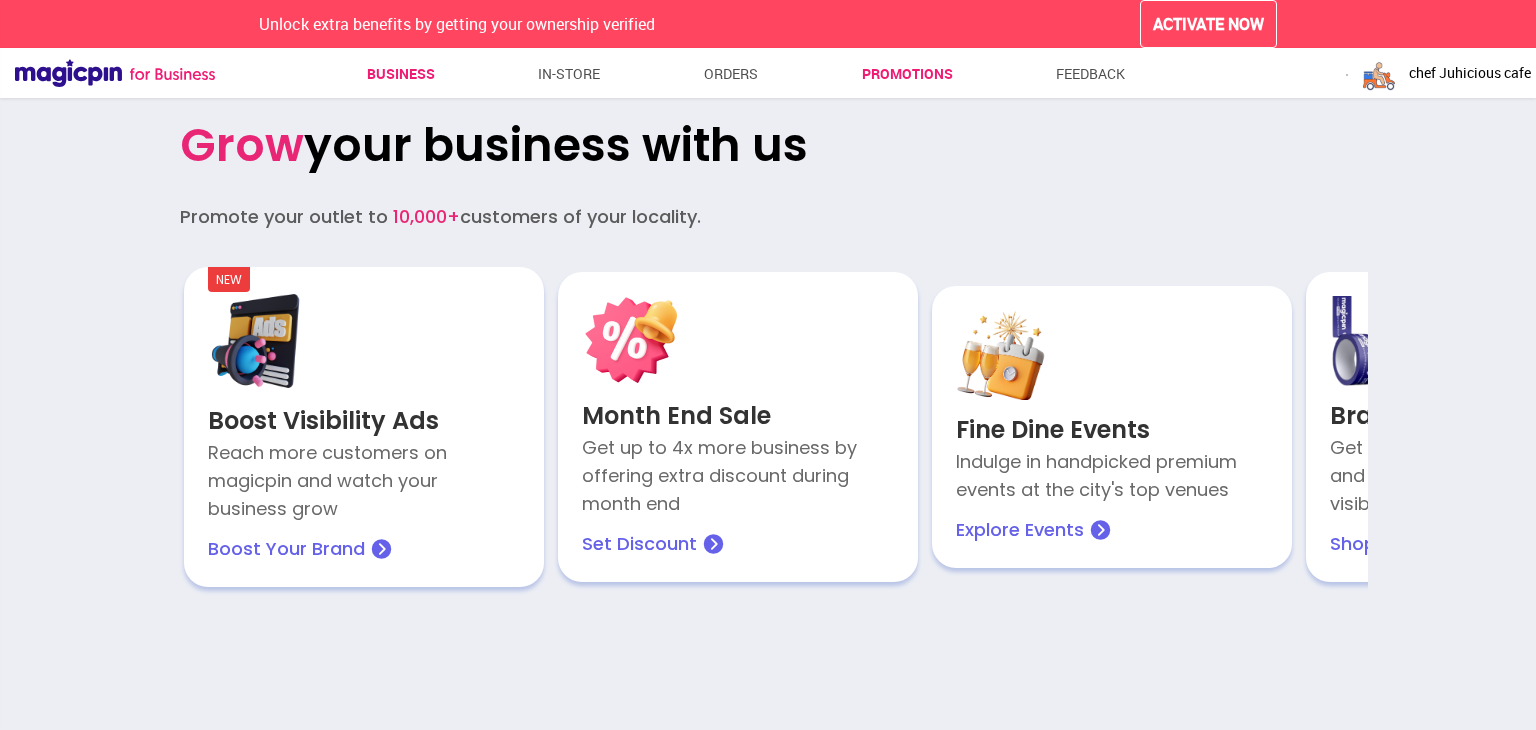 click on "Business" at bounding box center [401, 74] 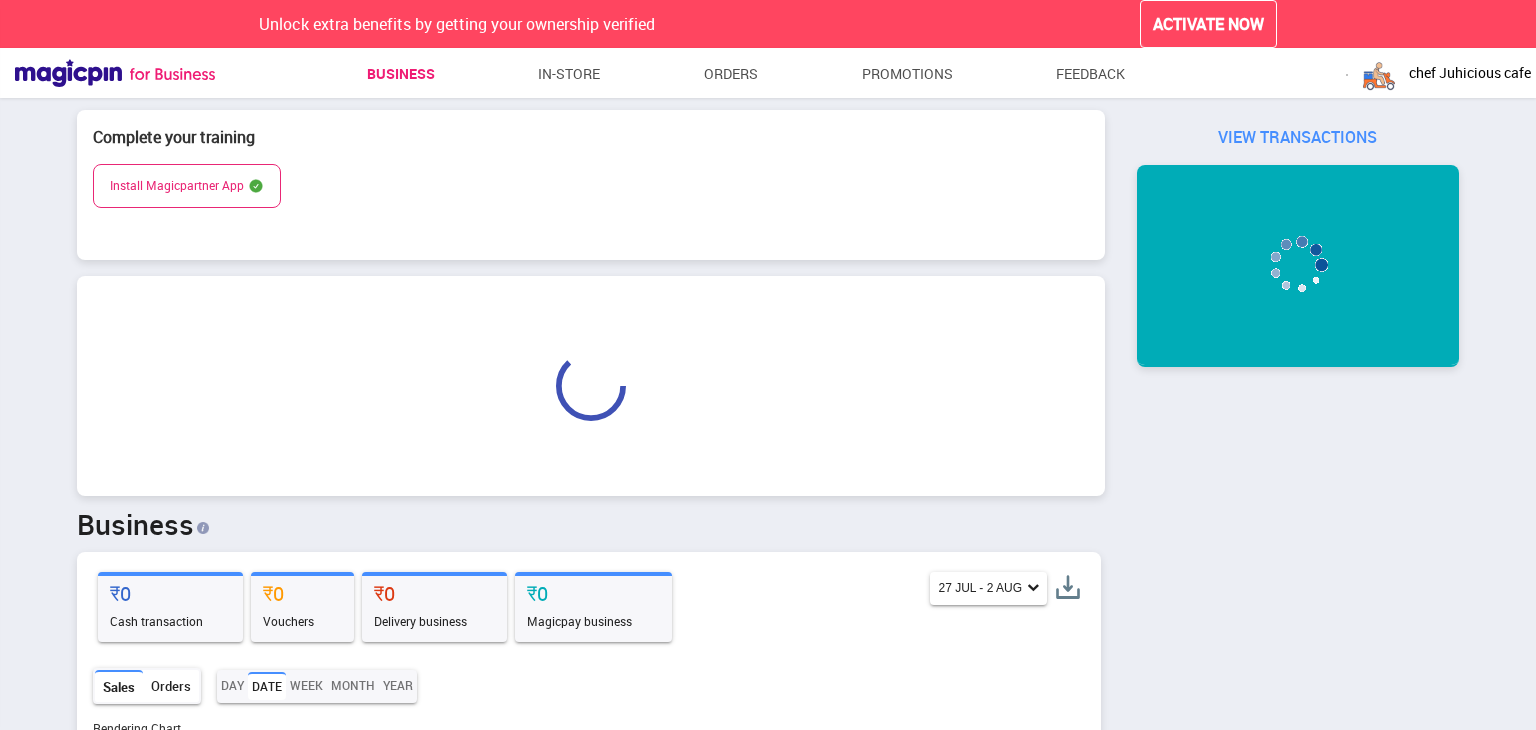 scroll, scrollTop: 999663, scrollLeft: 998988, axis: both 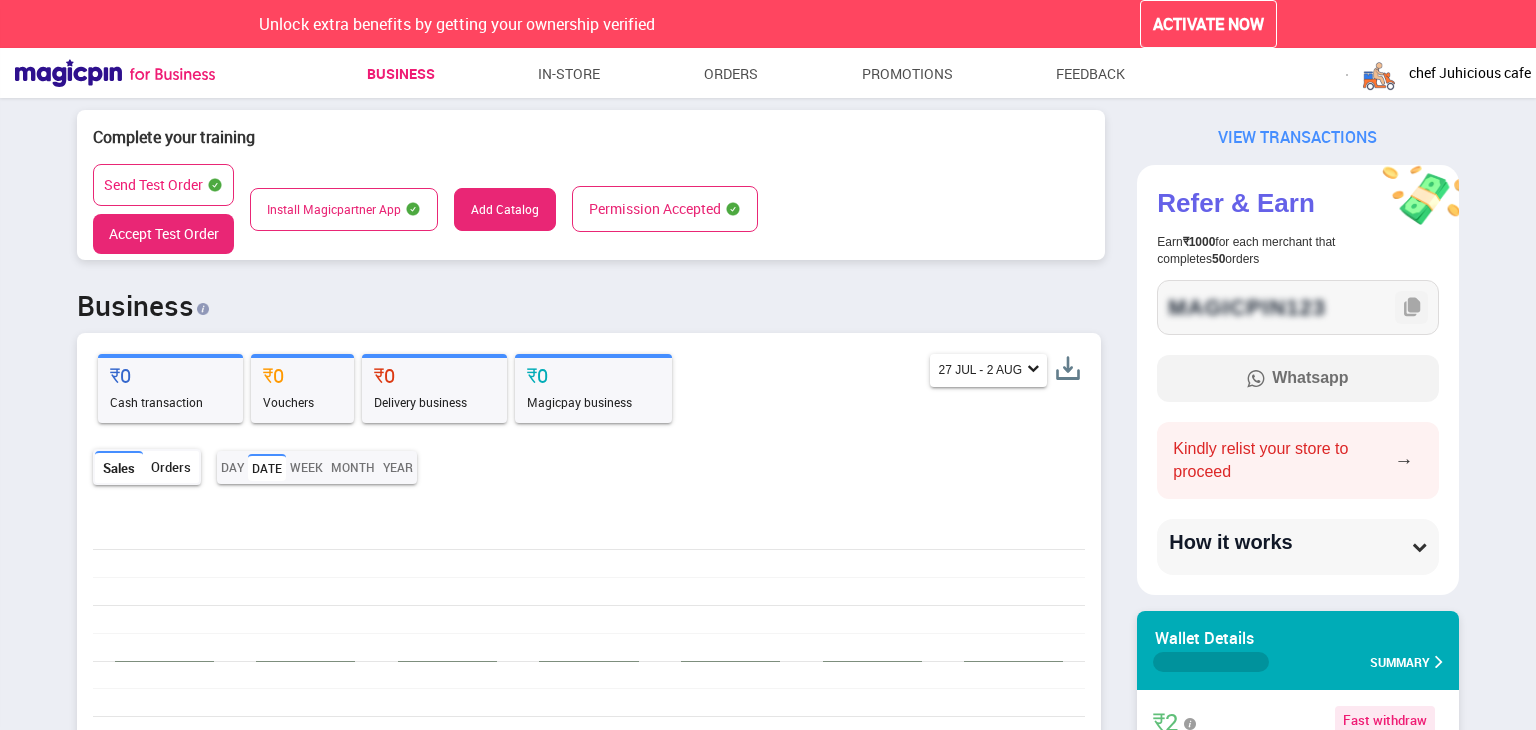 click on "Accept Test Order" at bounding box center [163, 234] 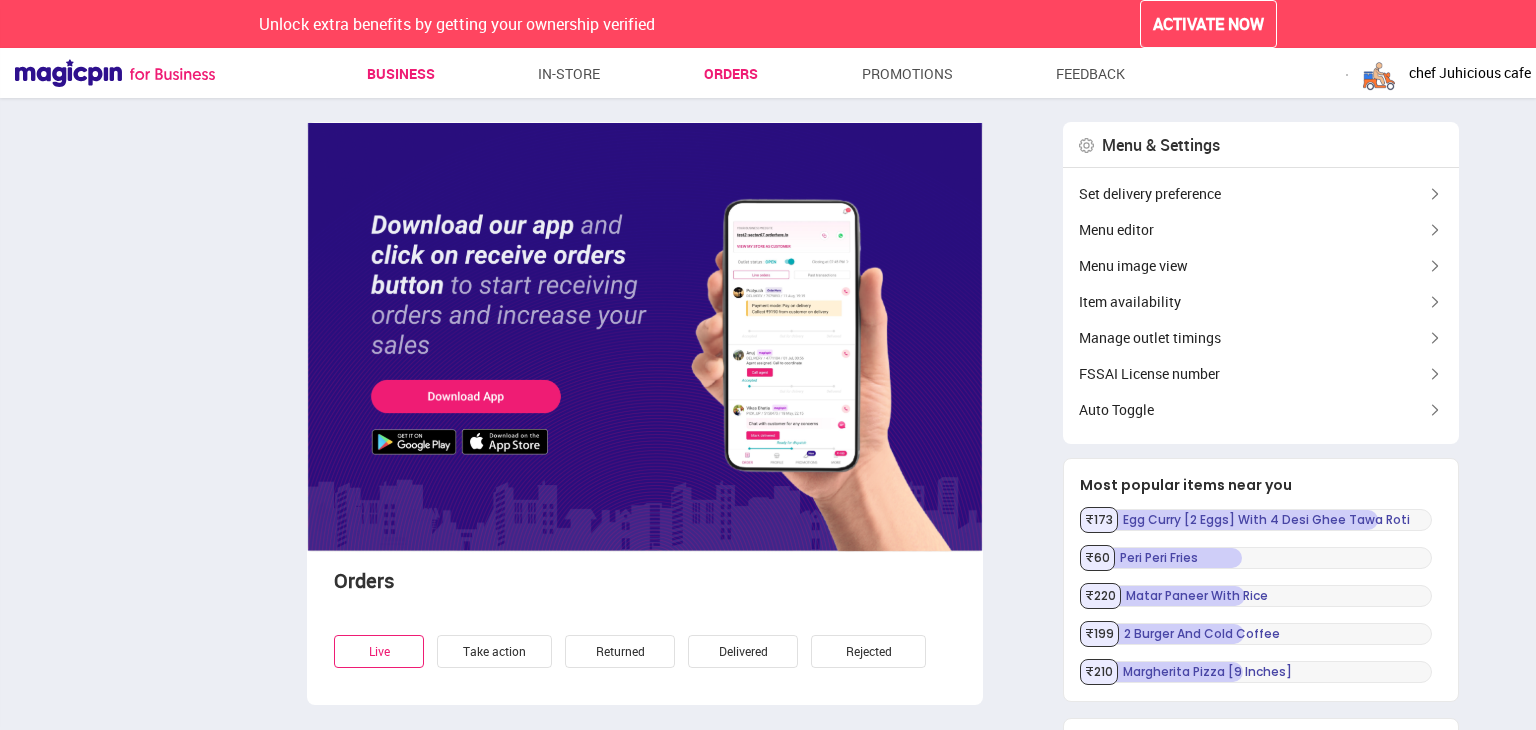 click on "Business" at bounding box center (401, 74) 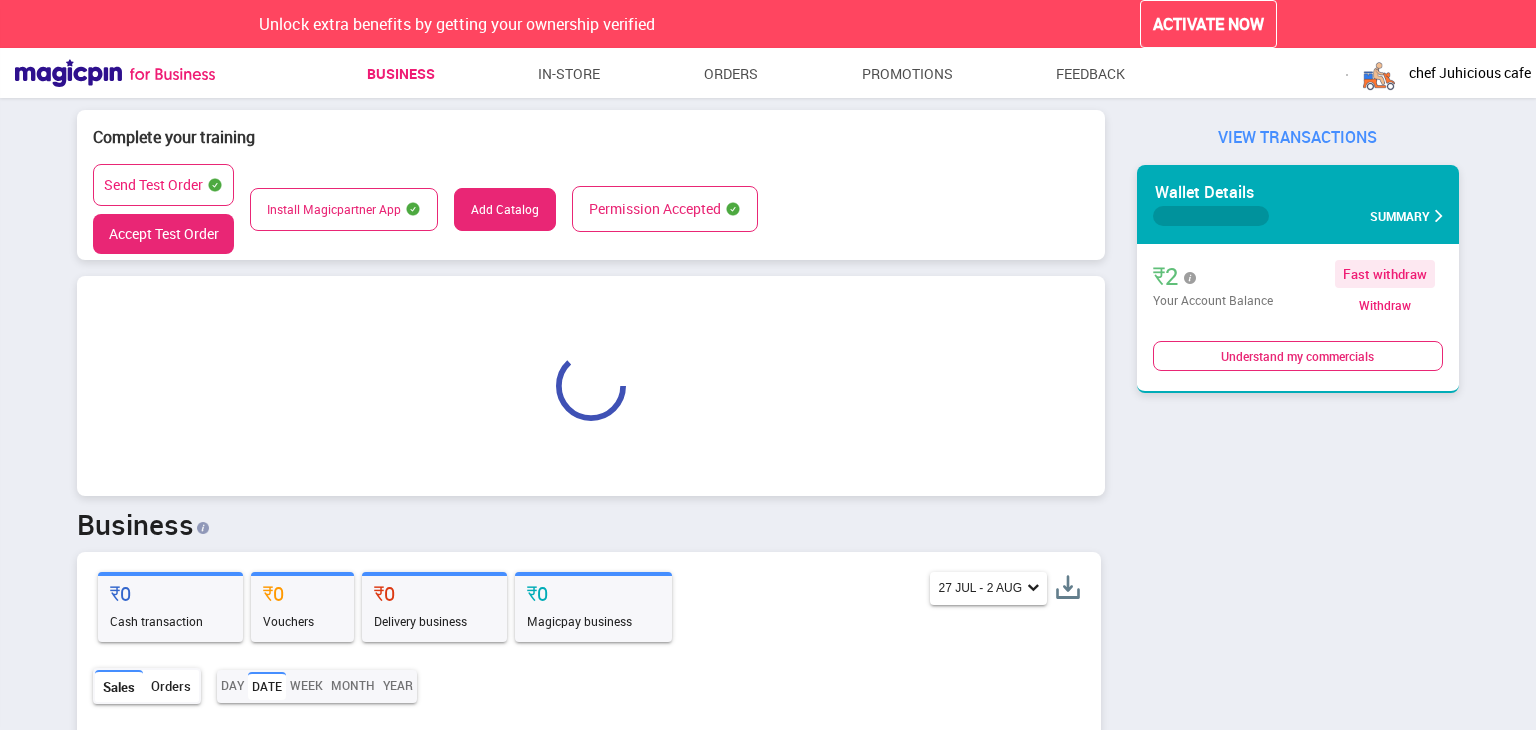 scroll, scrollTop: 999663, scrollLeft: 998988, axis: both 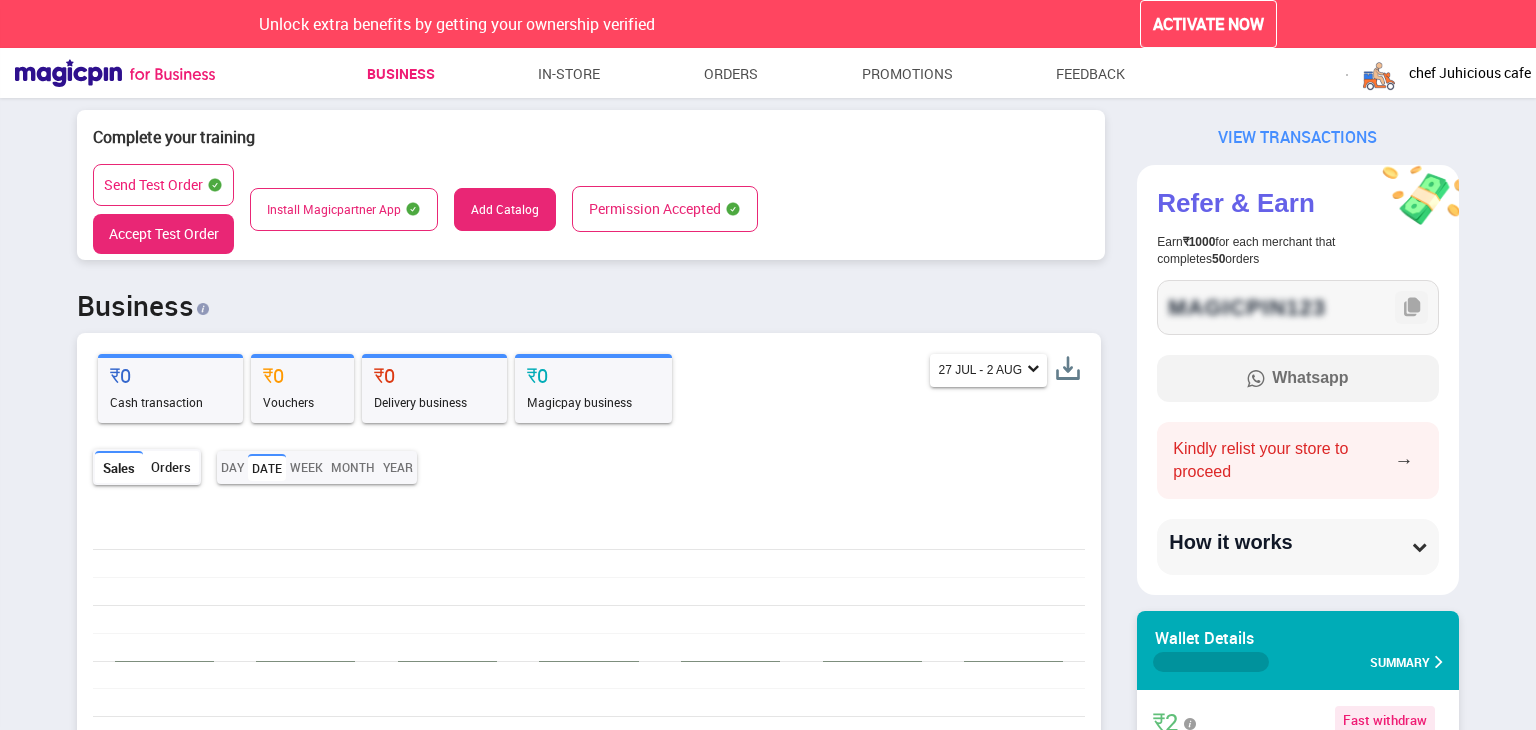 click on "Add Catalog" at bounding box center [505, 209] 